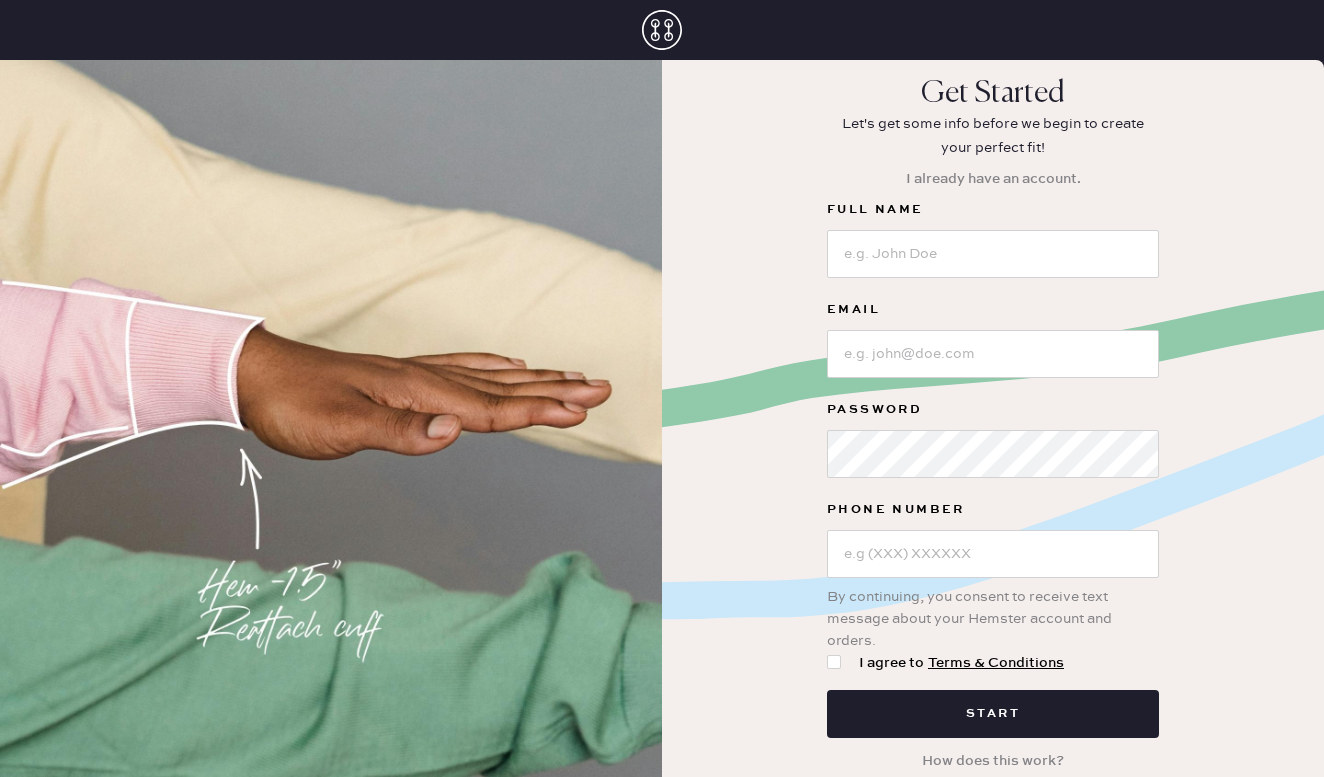 scroll, scrollTop: 0, scrollLeft: 0, axis: both 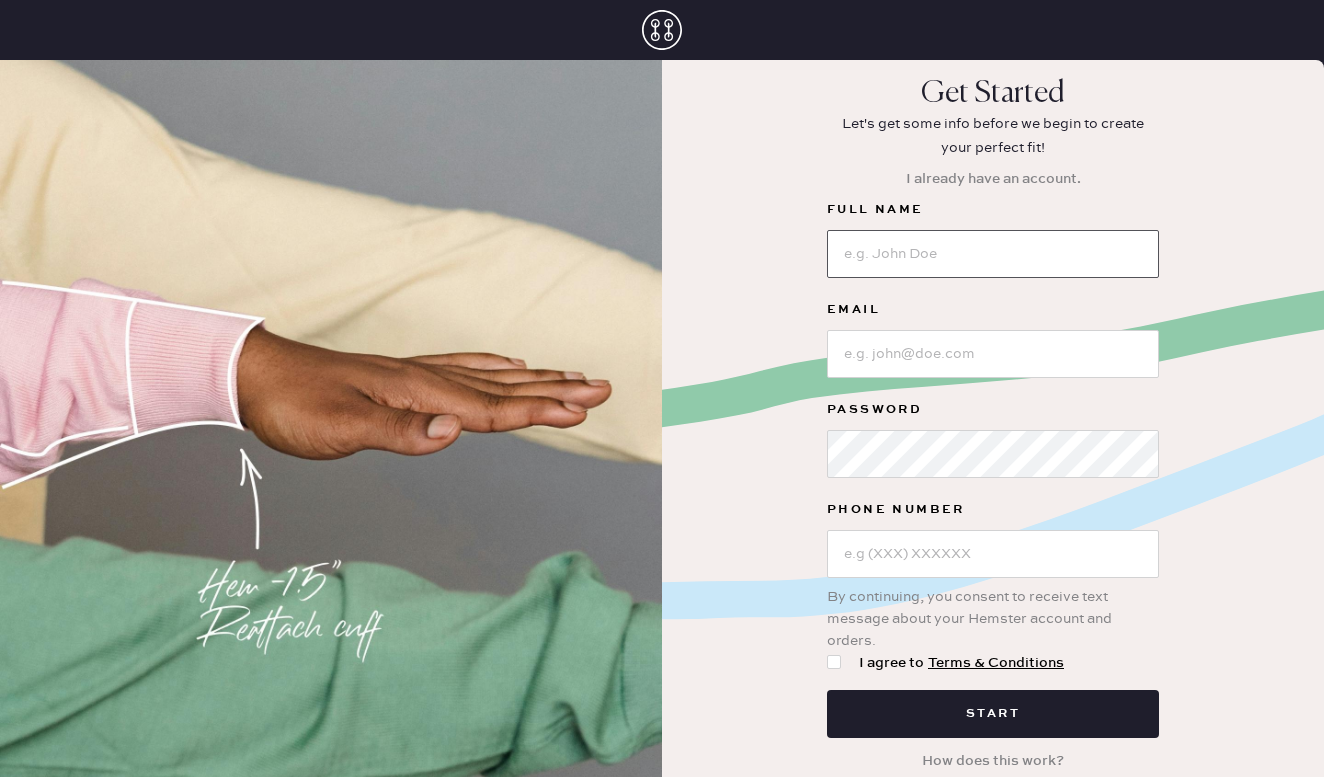 click at bounding box center [993, 254] 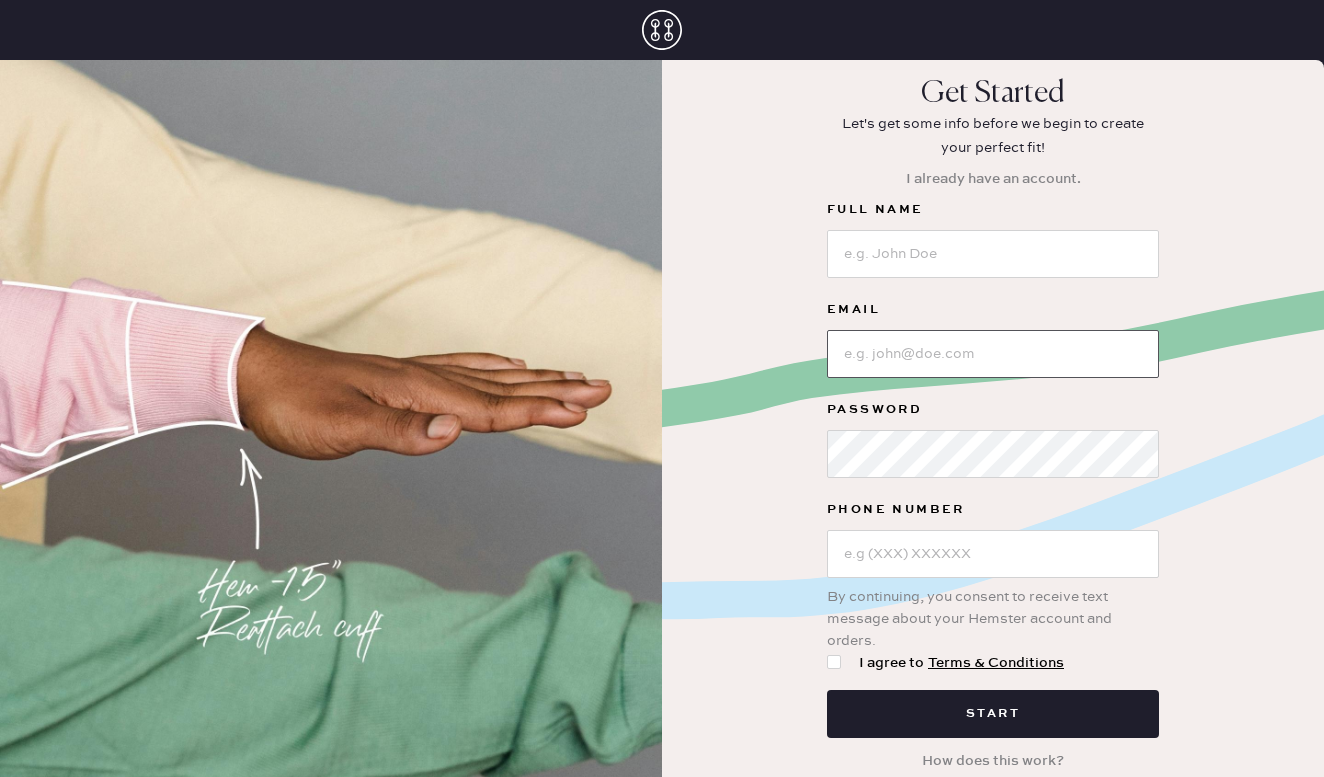 click at bounding box center [993, 354] 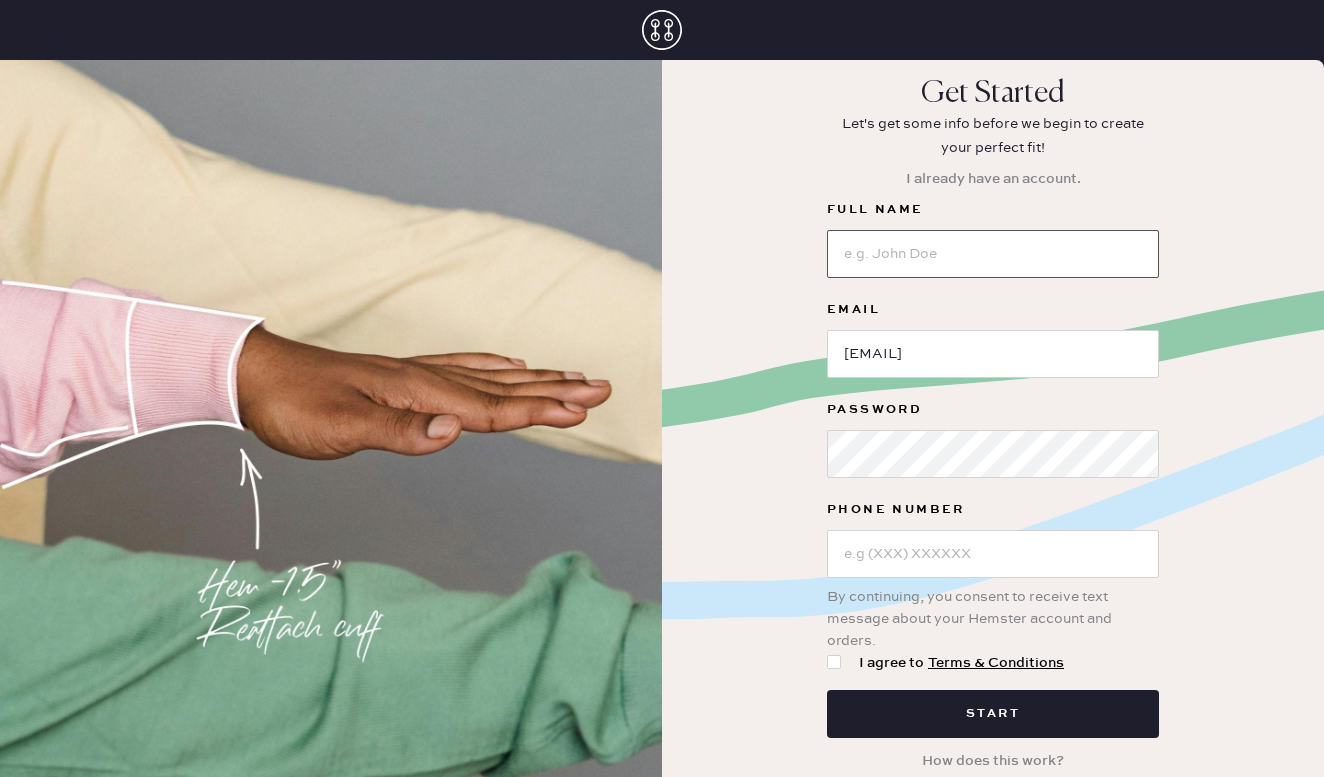 click at bounding box center (993, 254) 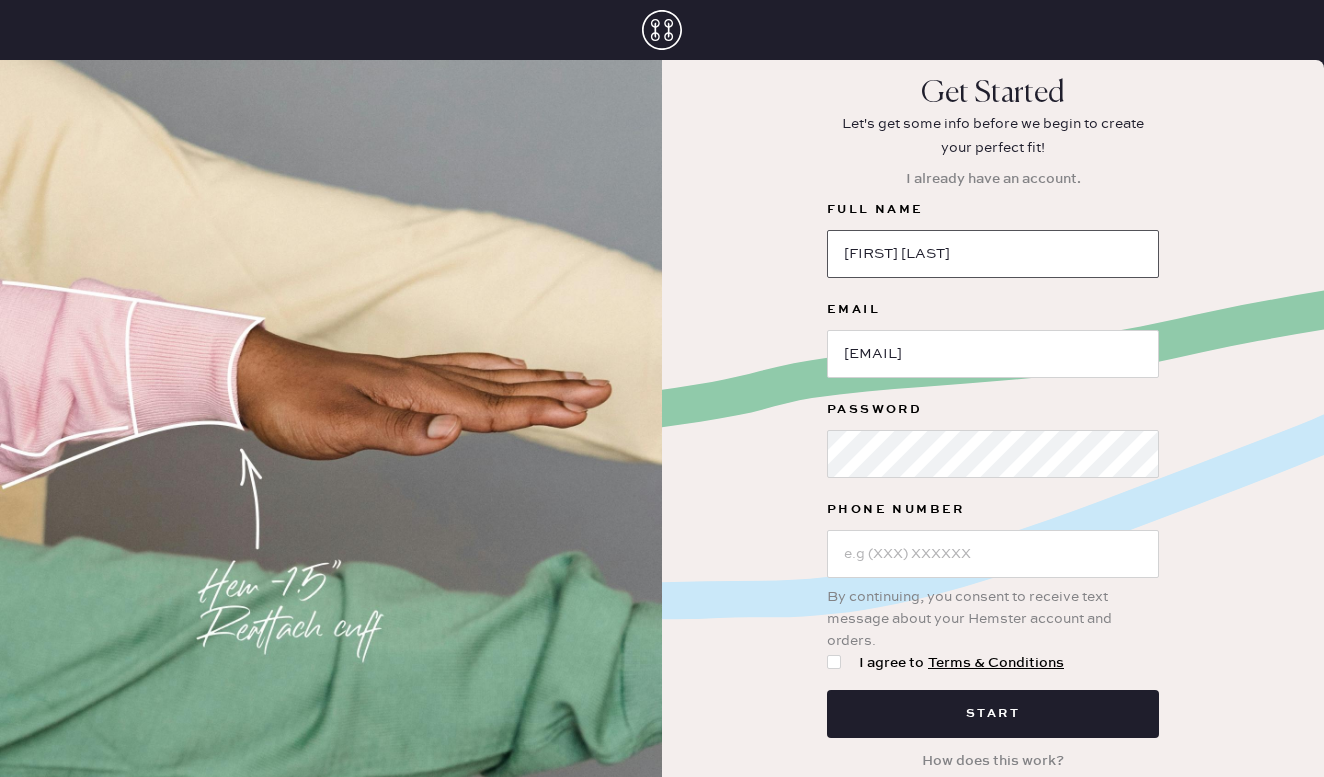type on "Lindsay White" 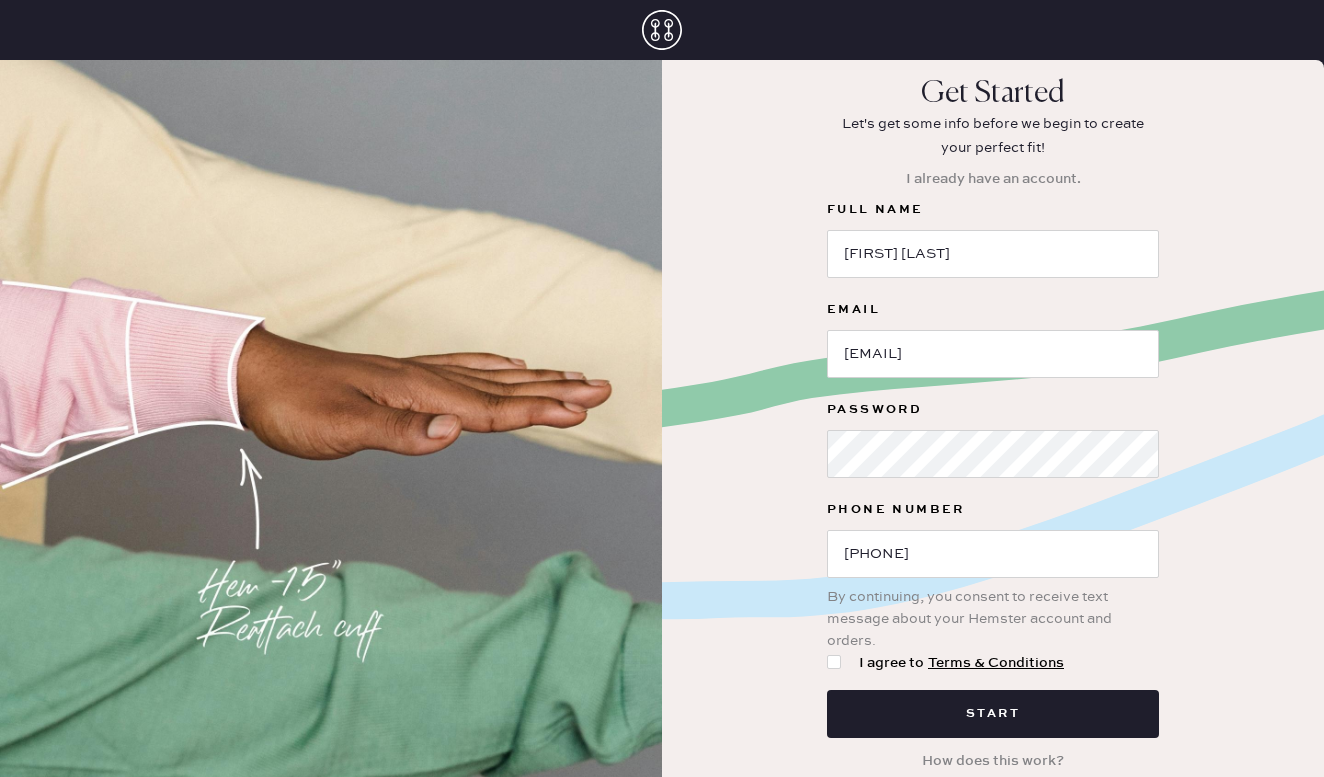click at bounding box center (834, 662) 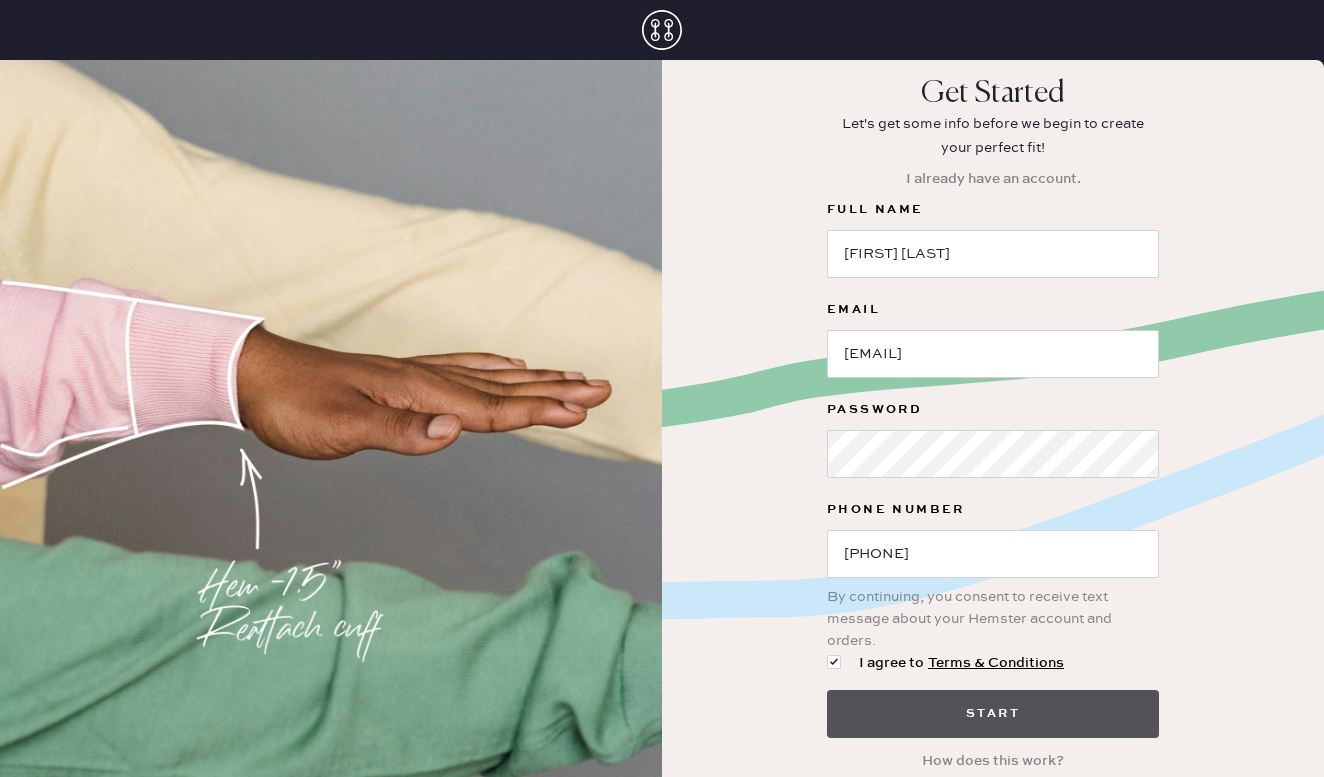 click on "Start" at bounding box center (993, 714) 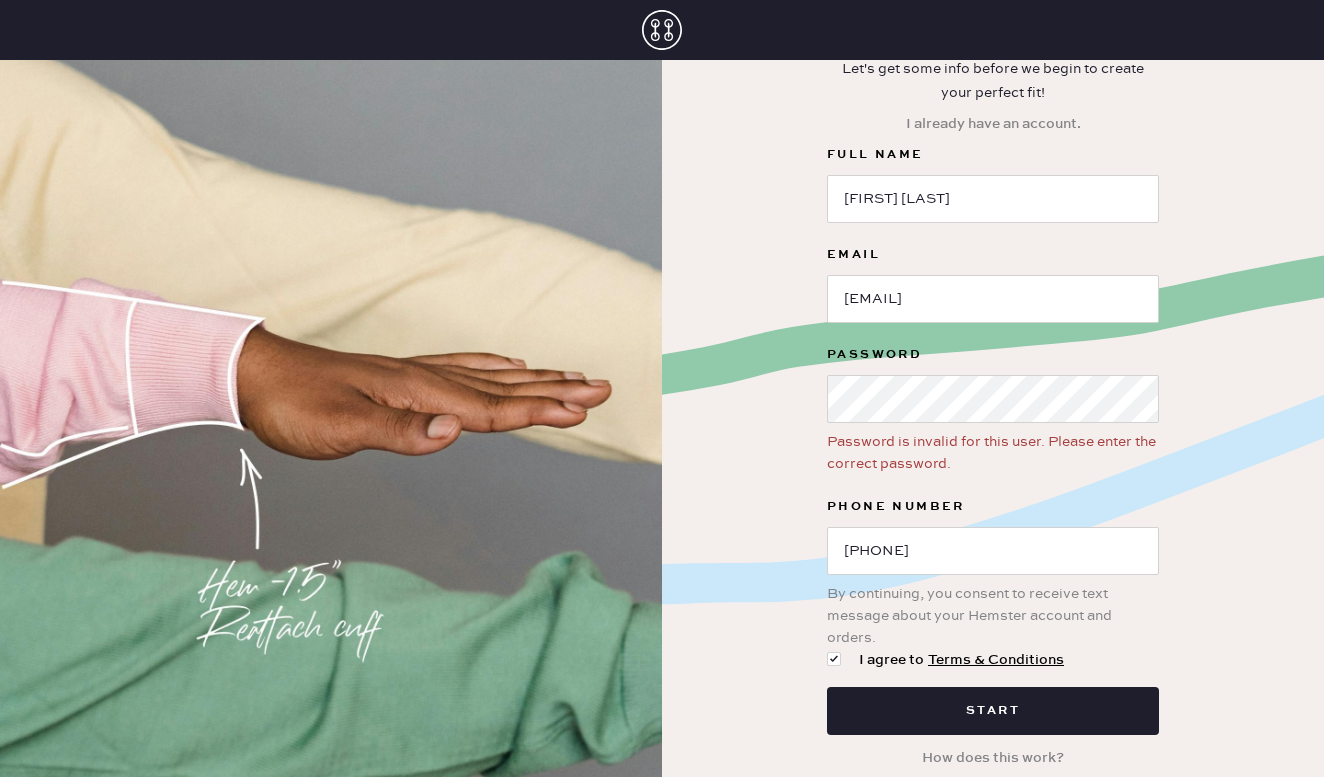 scroll, scrollTop: 55, scrollLeft: 0, axis: vertical 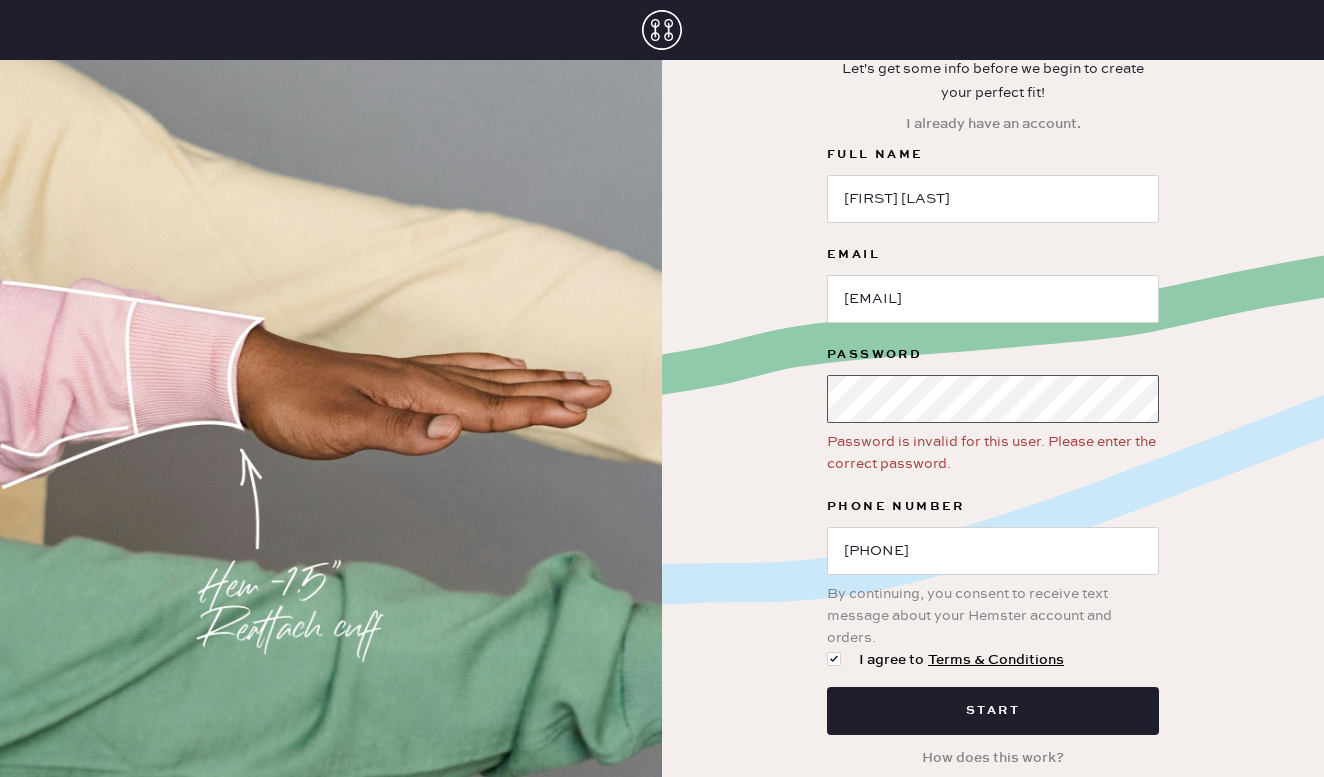 click on "Start" at bounding box center [993, 711] 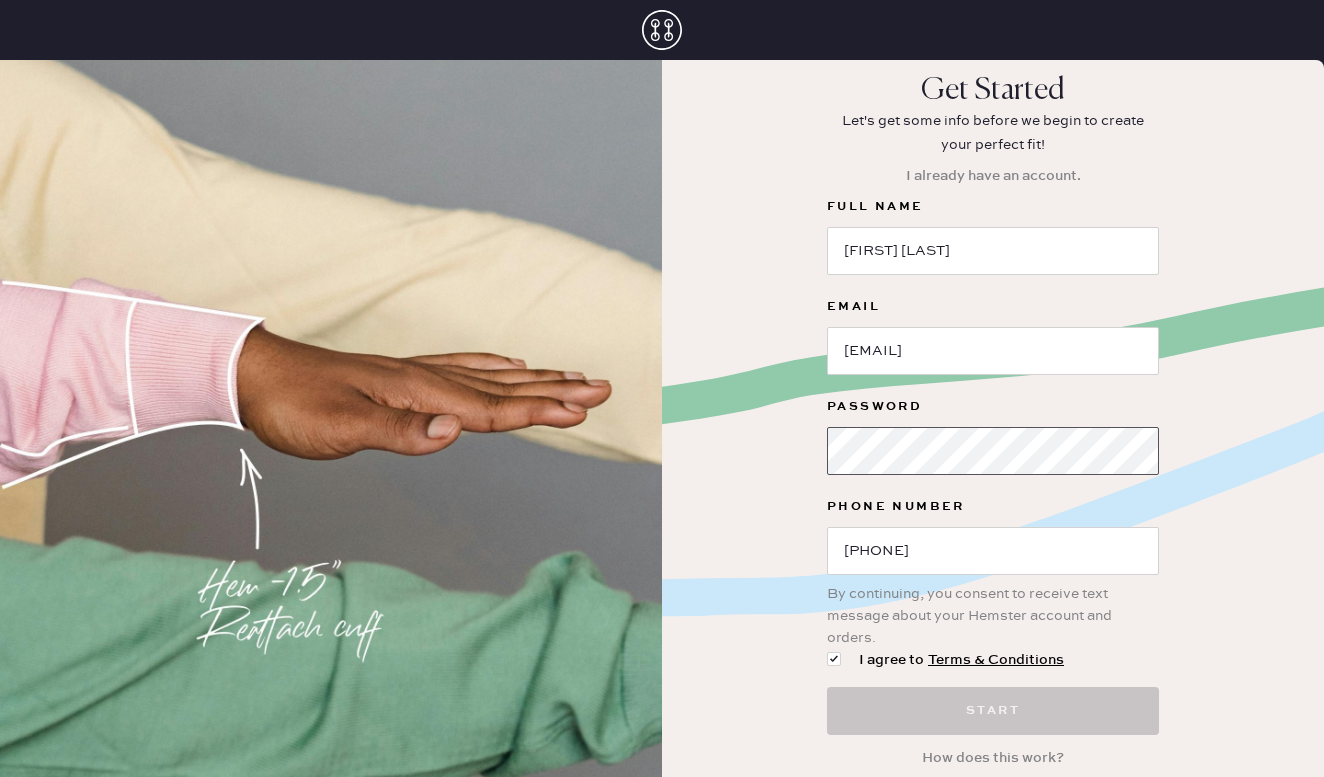 scroll, scrollTop: 3, scrollLeft: 0, axis: vertical 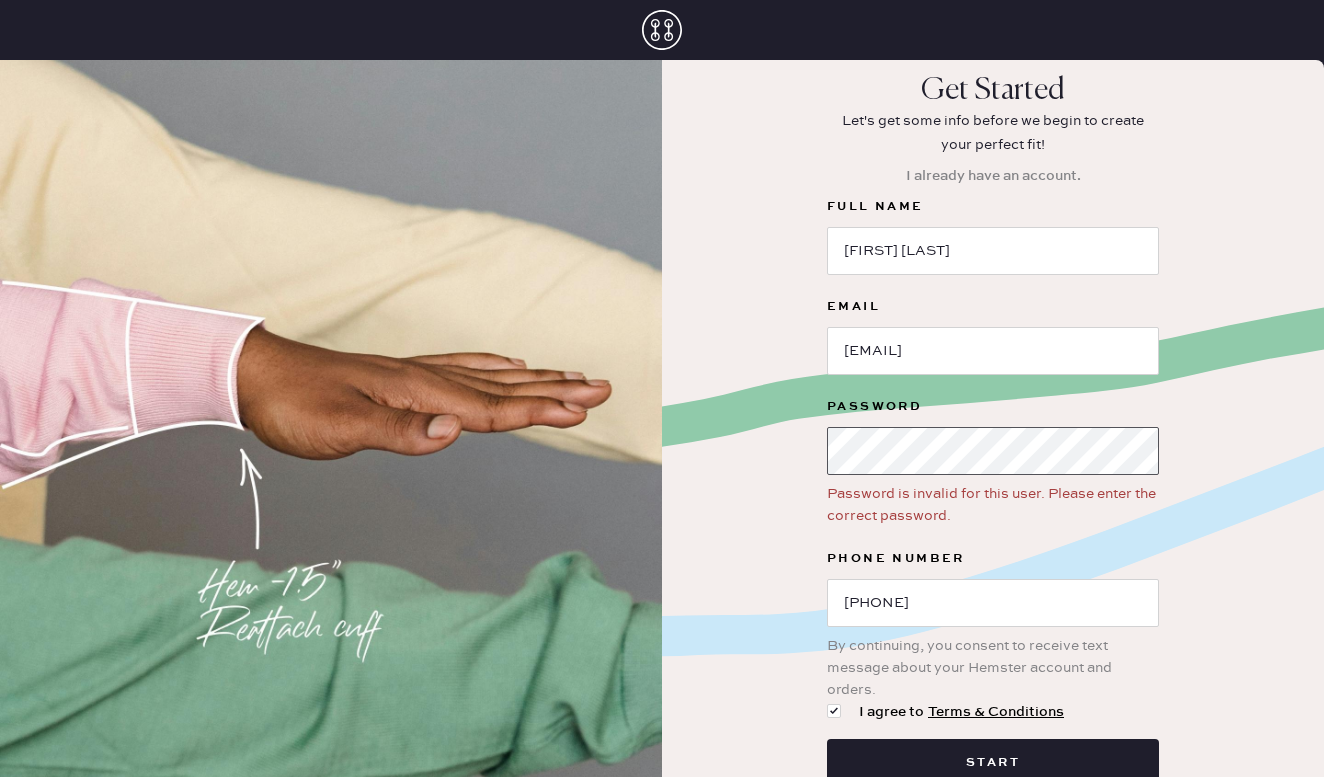 click on "Start" at bounding box center [993, 763] 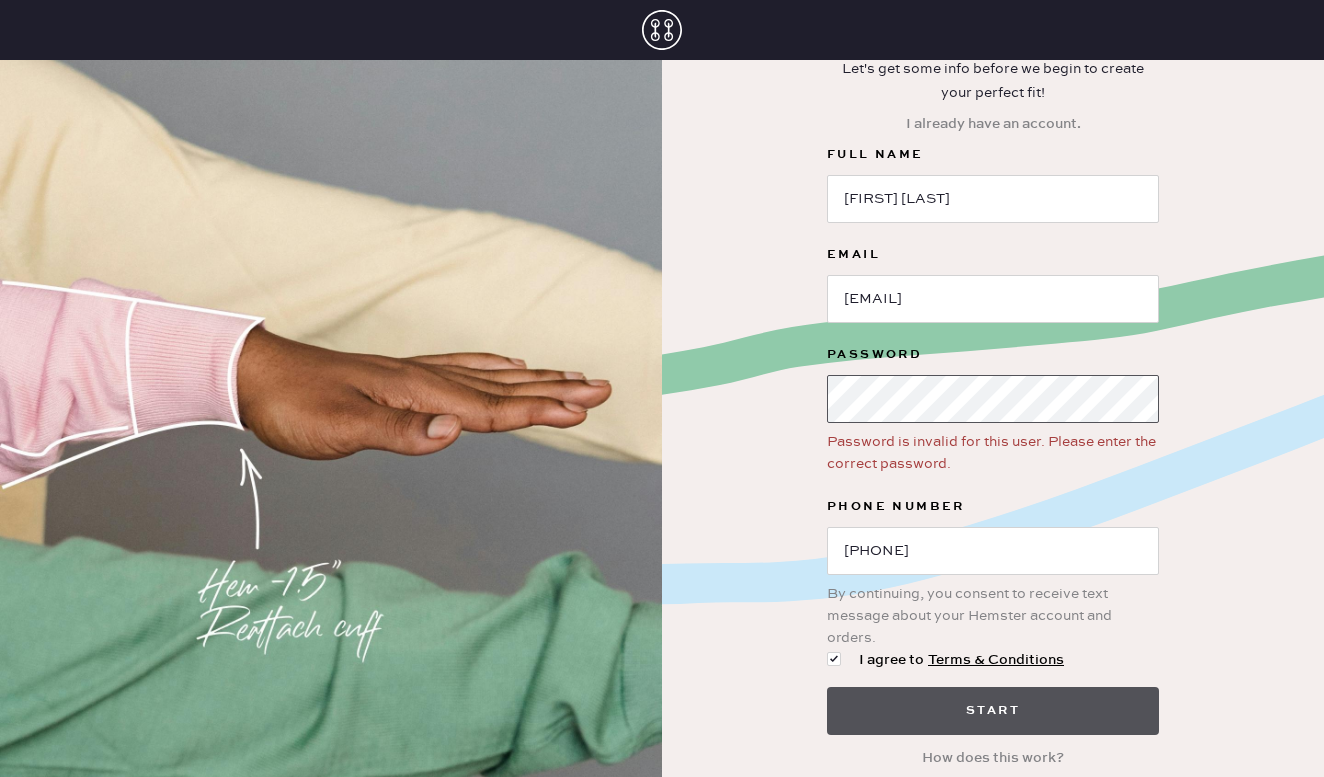 scroll, scrollTop: 55, scrollLeft: 0, axis: vertical 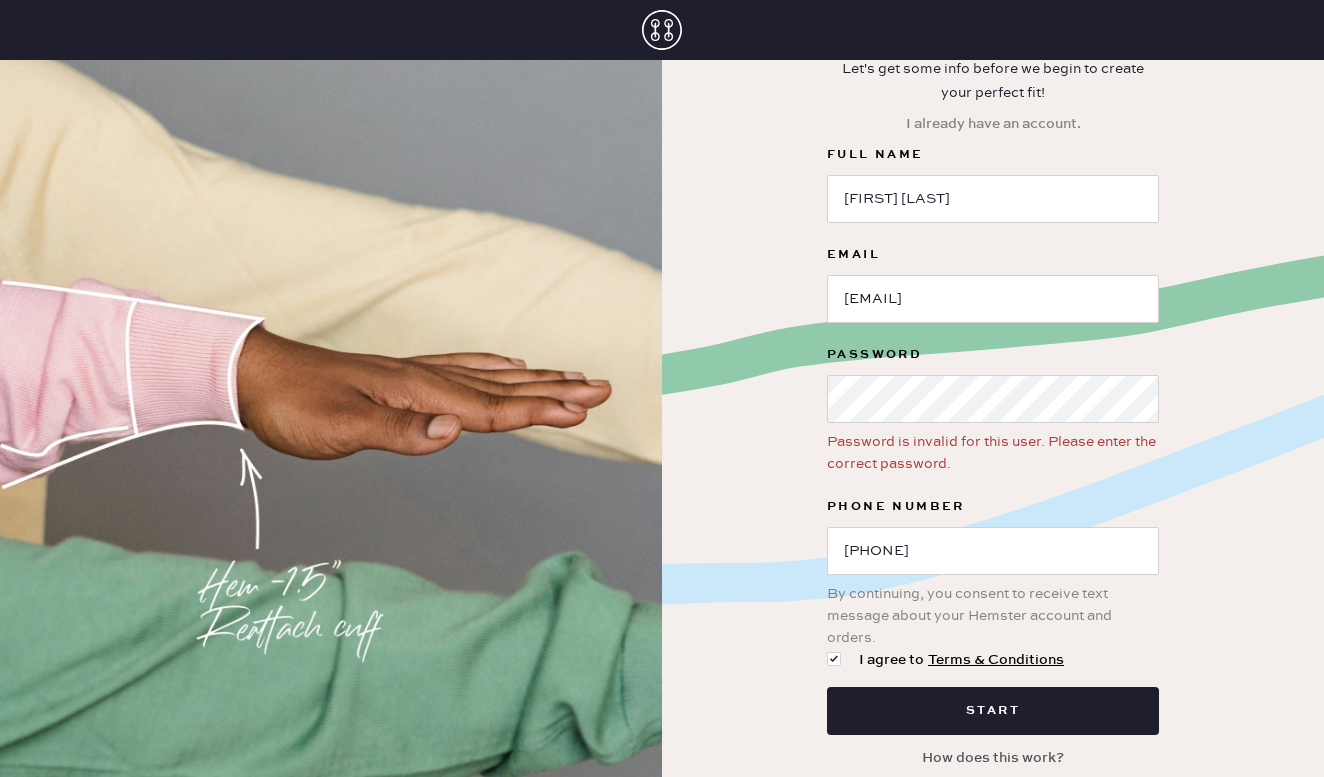 click on "How does this work?" at bounding box center (993, 758) 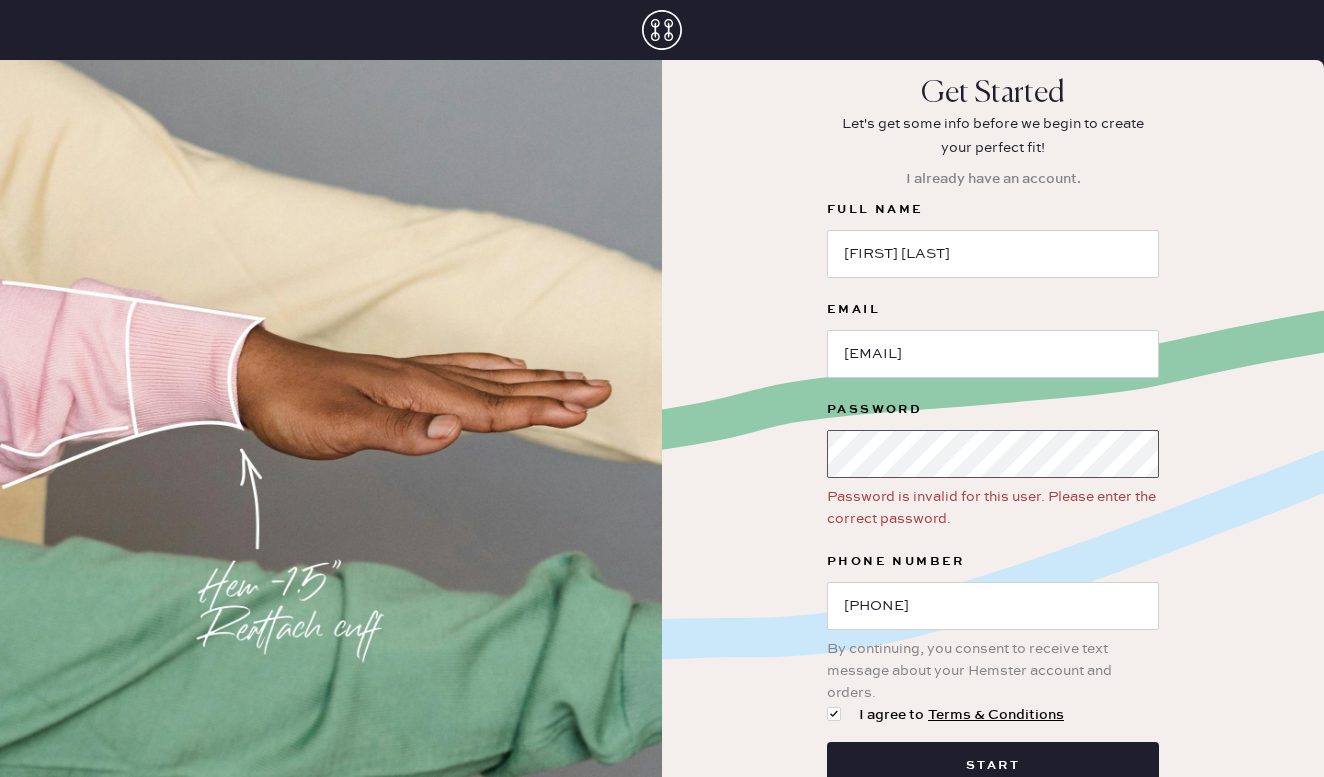 scroll, scrollTop: 0, scrollLeft: 0, axis: both 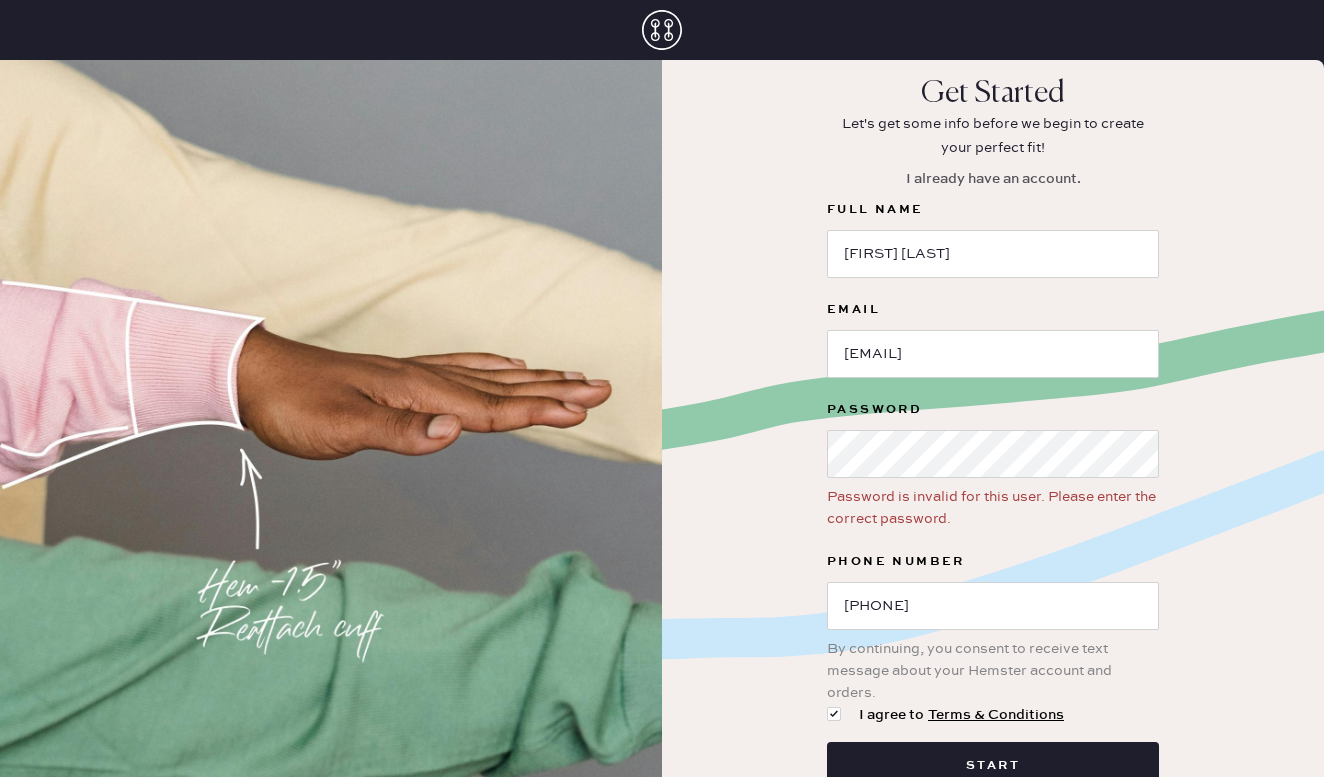 click on "I already have an account." at bounding box center (993, 179) 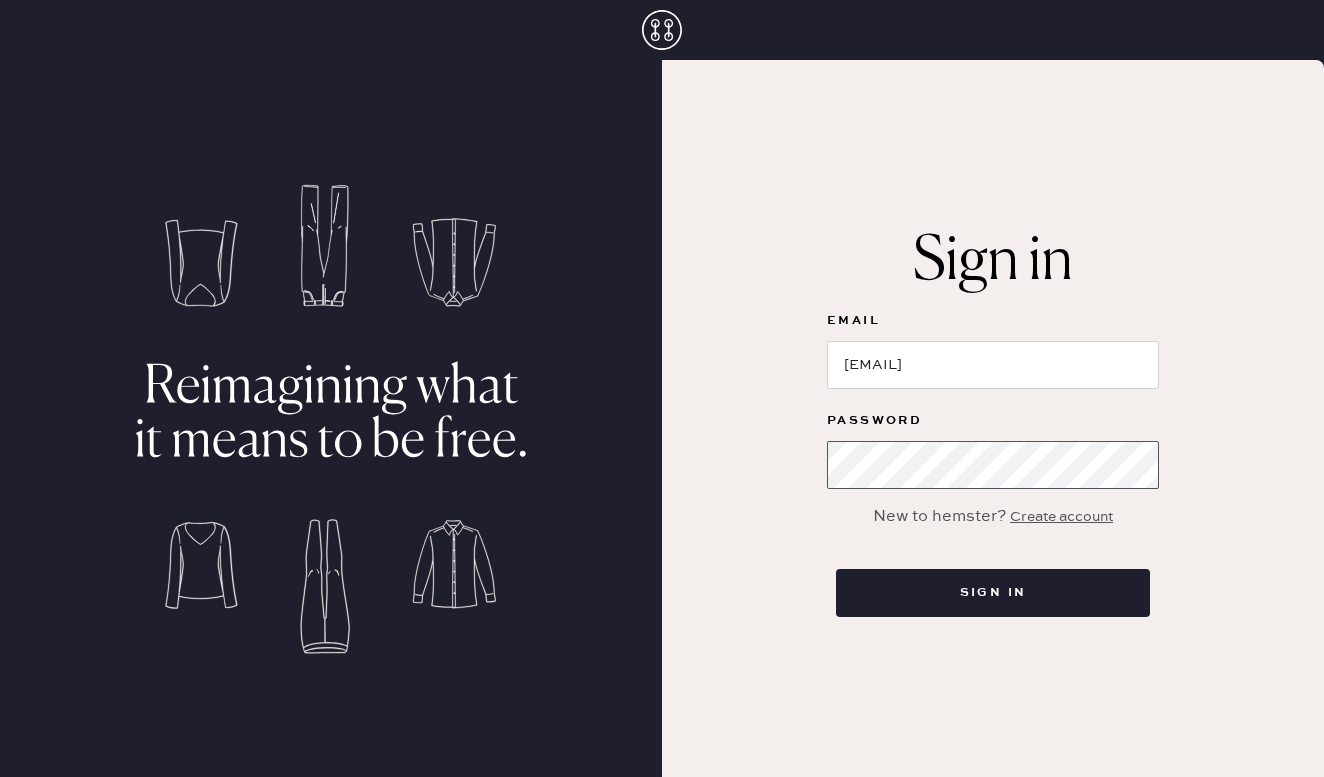 click on "Sign in" at bounding box center (993, 593) 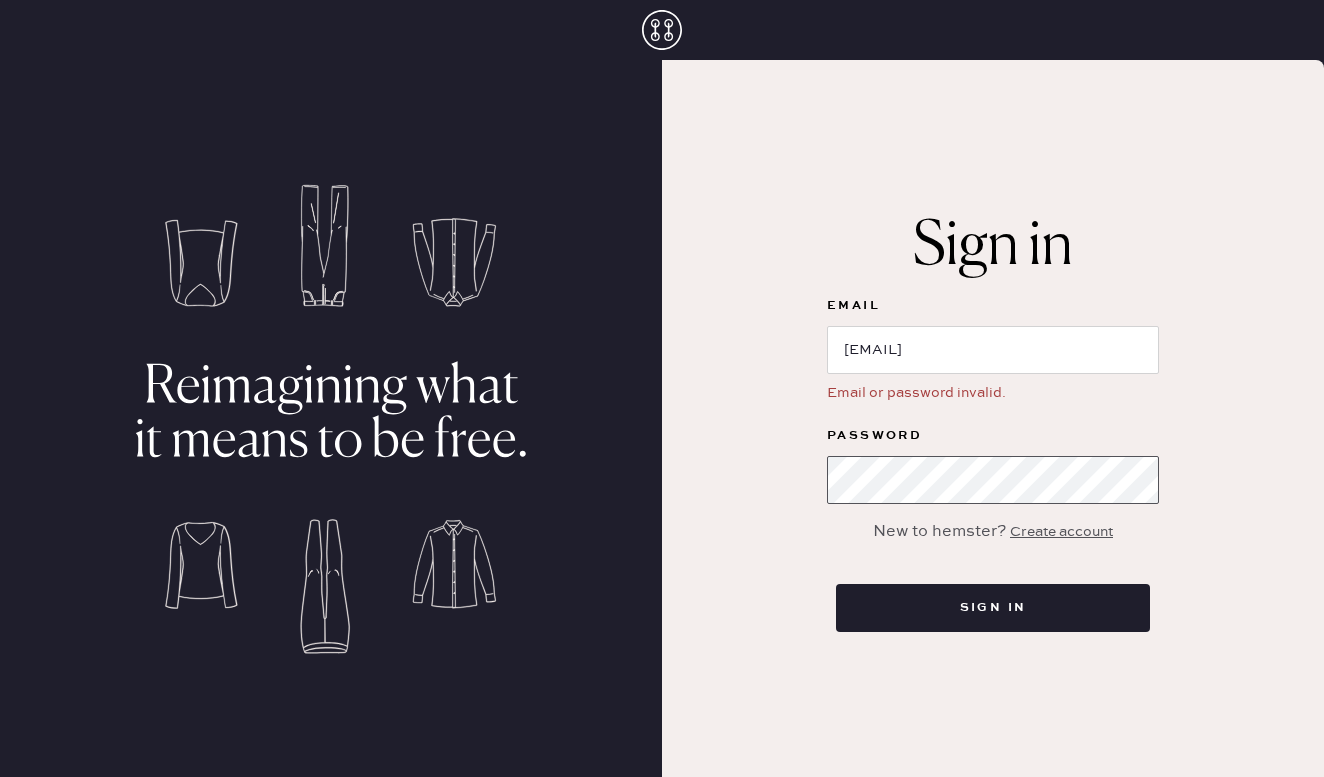 click on "Sign in" at bounding box center (993, 608) 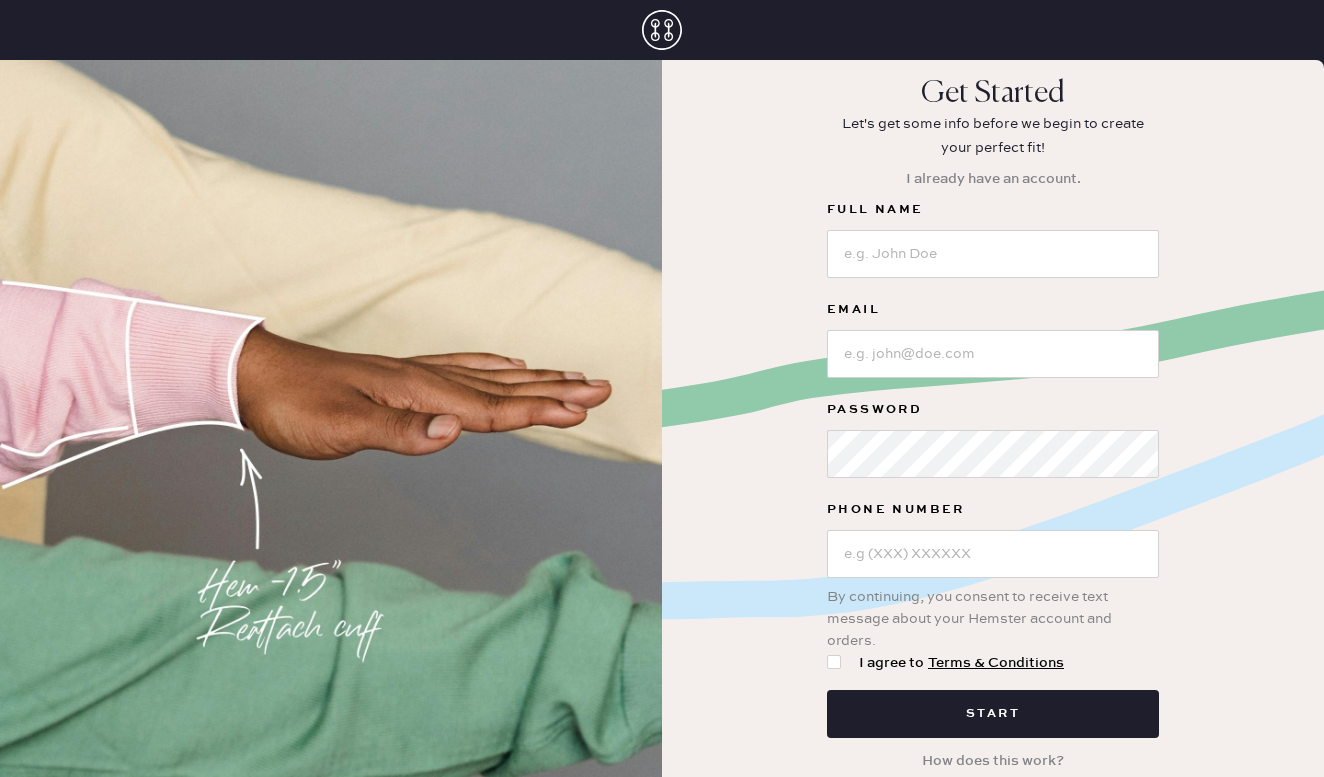 scroll, scrollTop: 0, scrollLeft: 0, axis: both 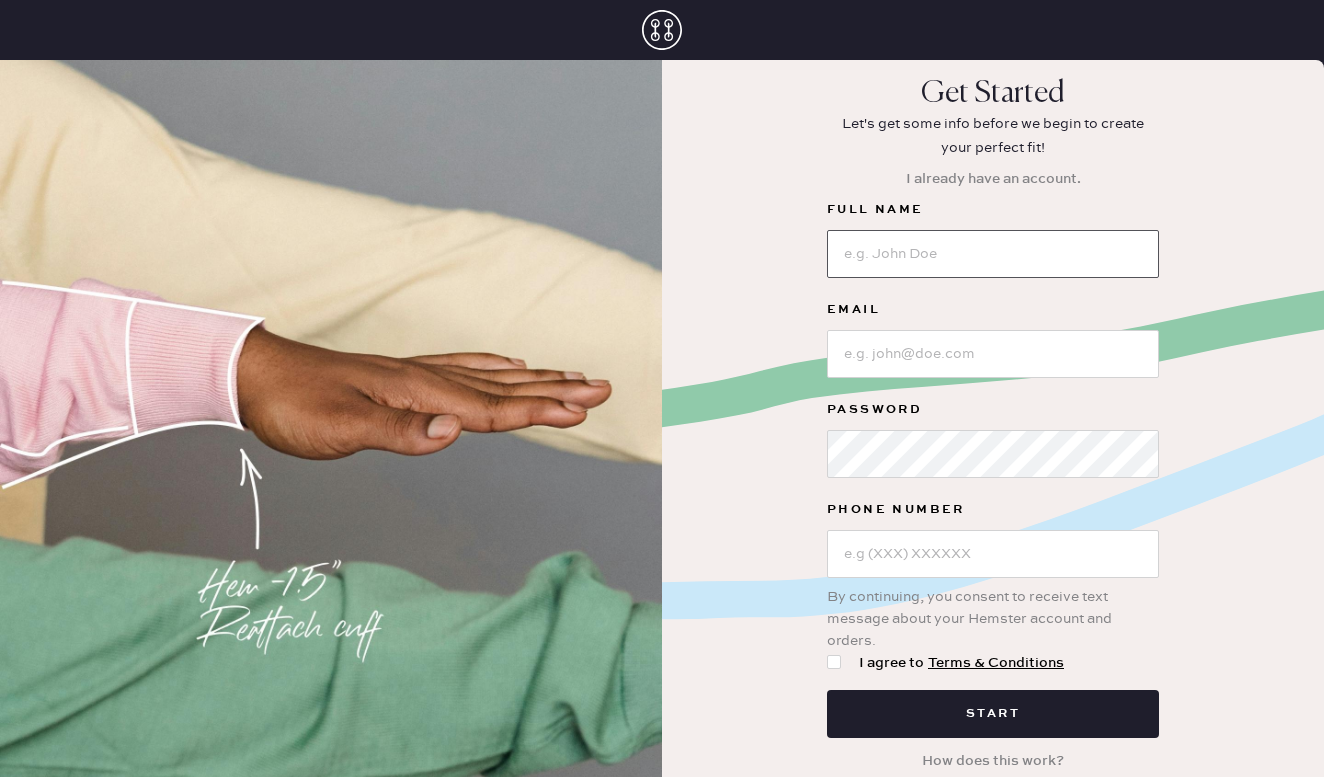 click at bounding box center (993, 254) 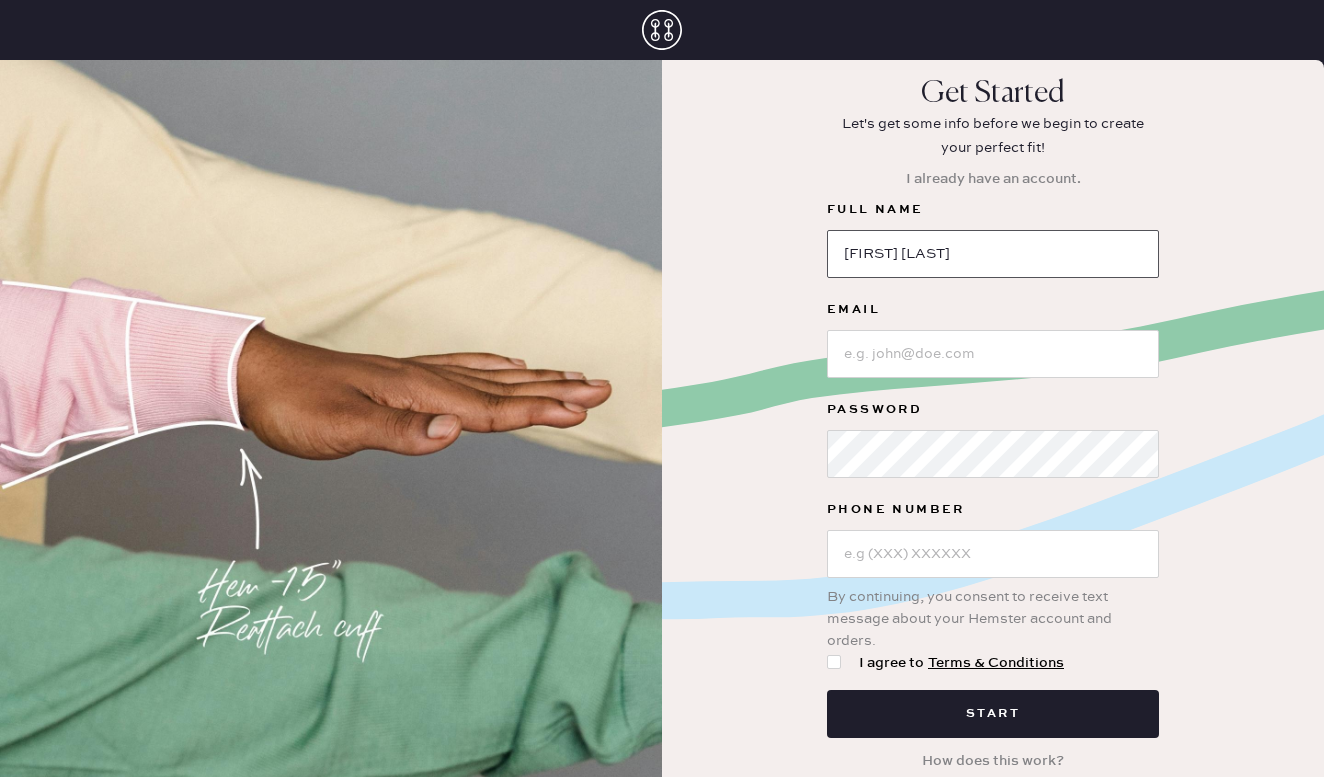 type on "Lindsay White" 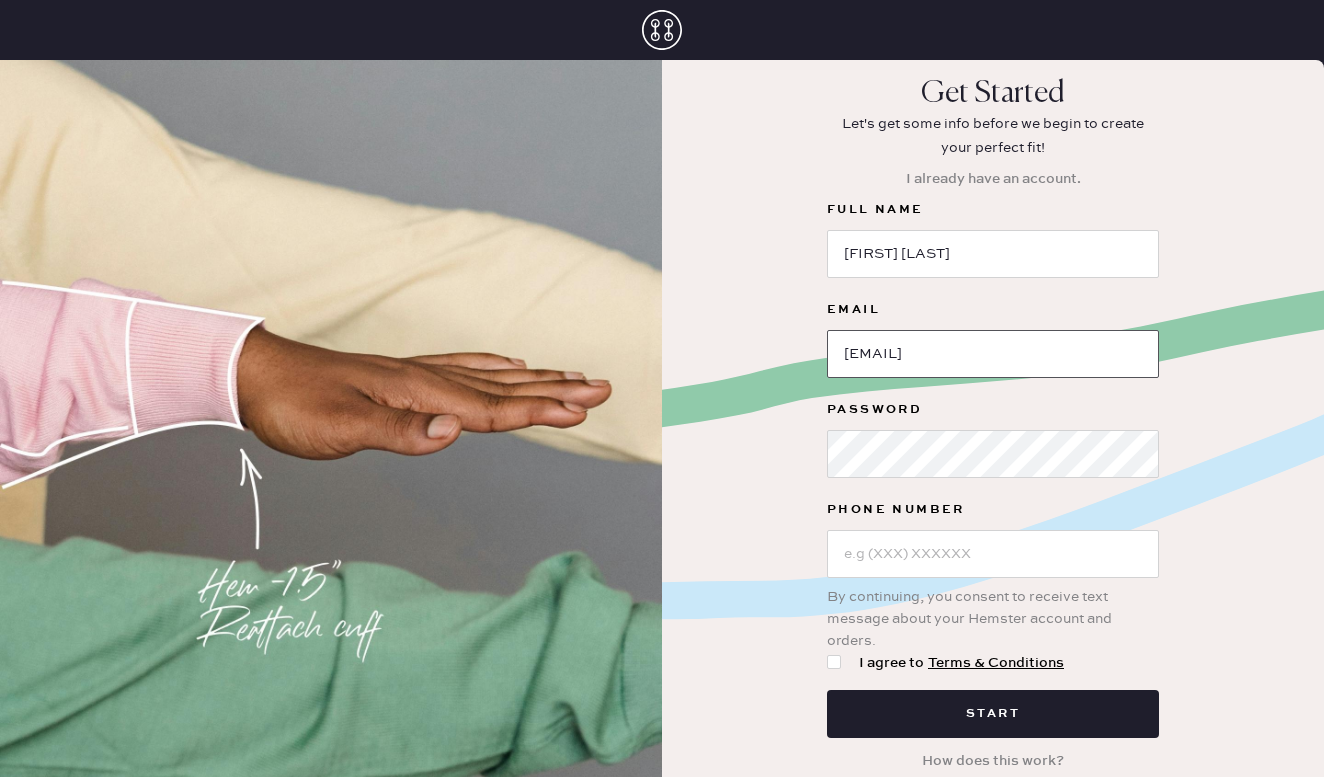 type on "[USERNAME]@[DOMAIN]" 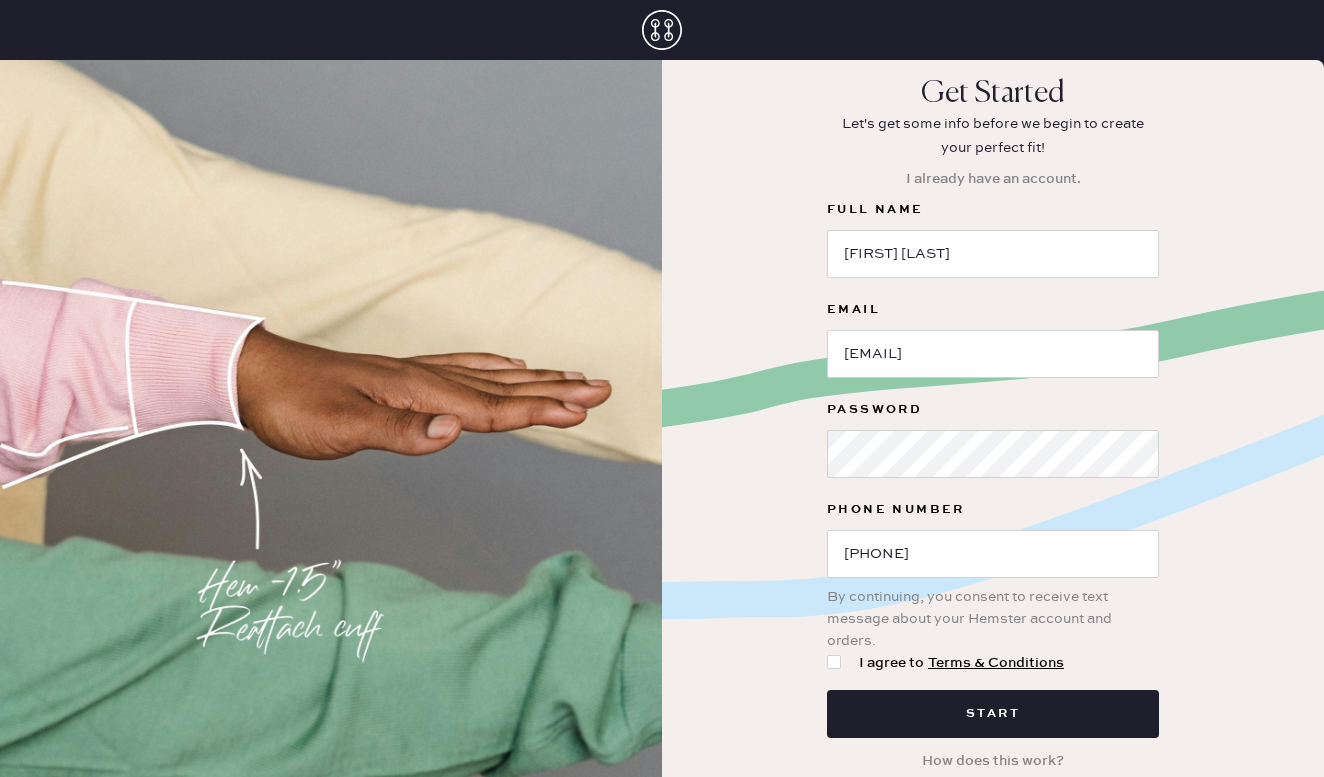 click on "I agree to Terms & Conditions" at bounding box center [993, 663] 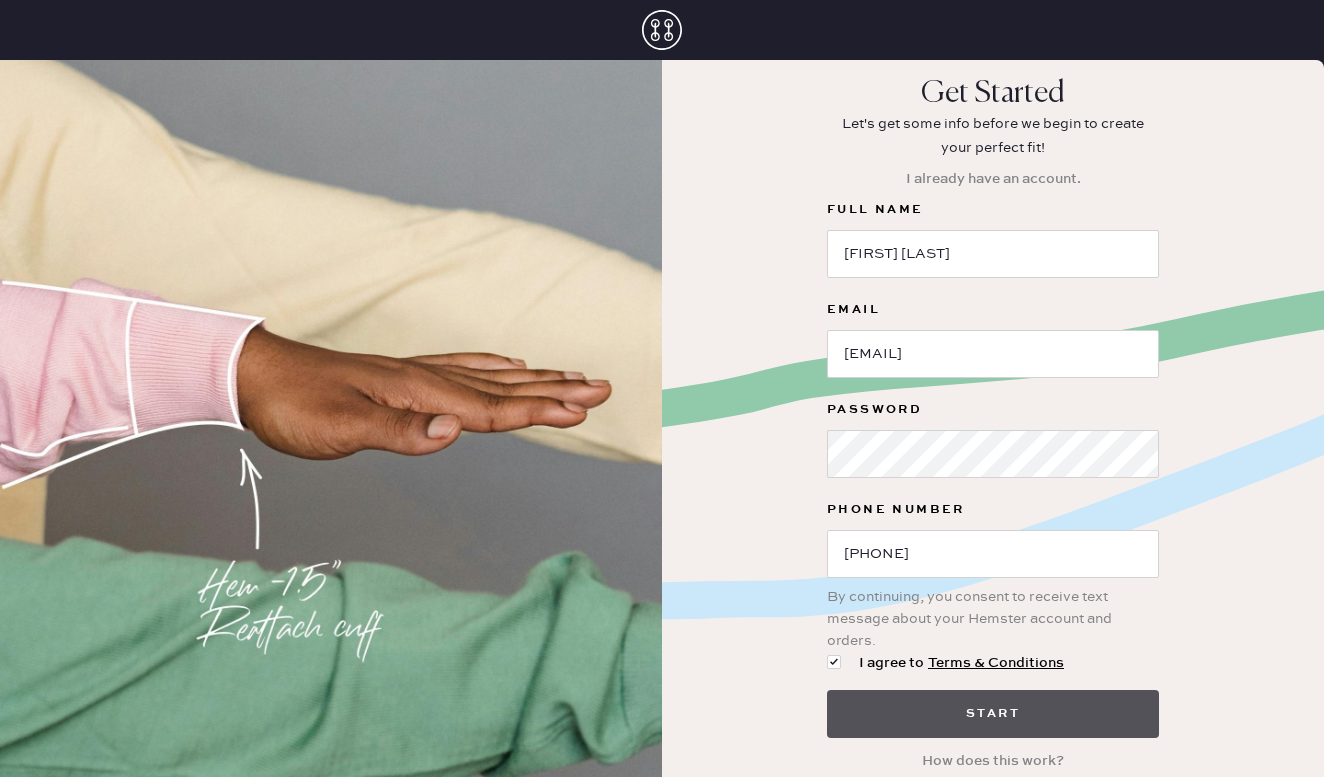 click on "Start" at bounding box center (993, 714) 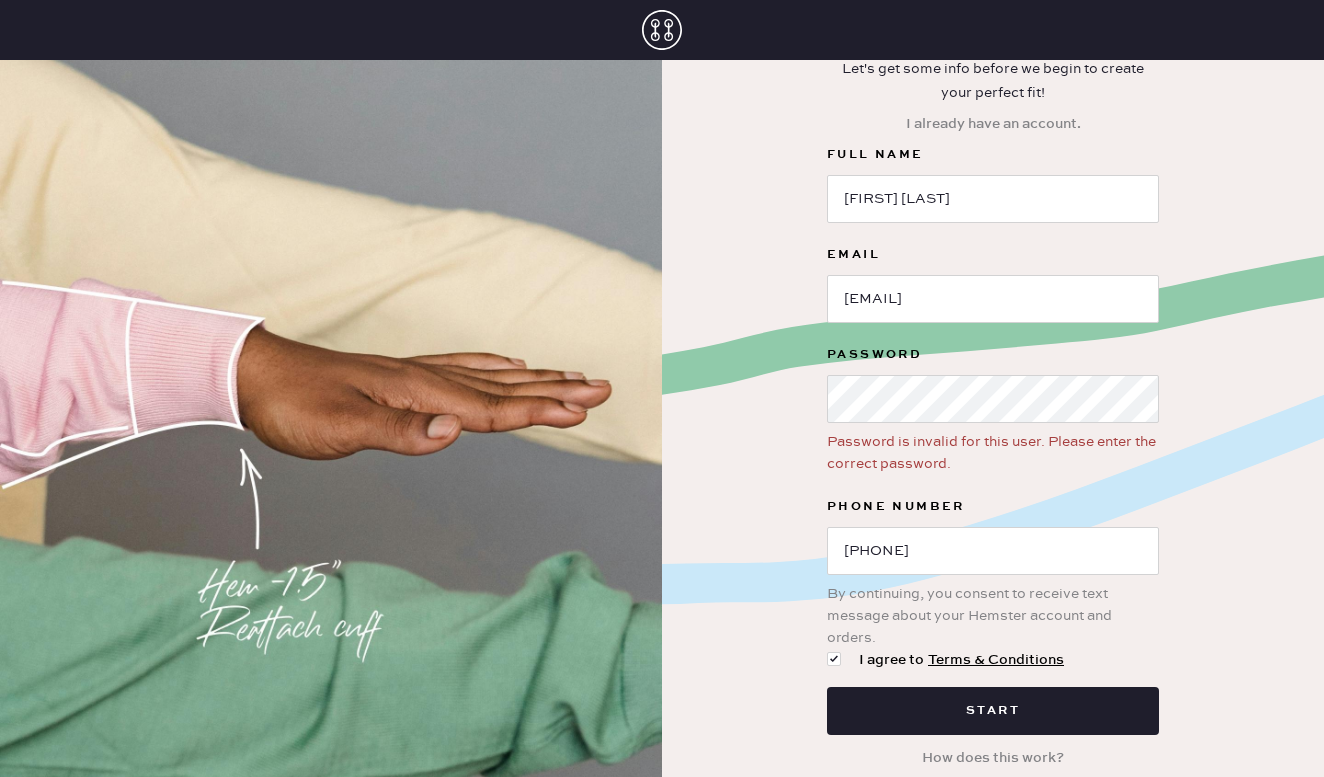 scroll, scrollTop: 55, scrollLeft: 0, axis: vertical 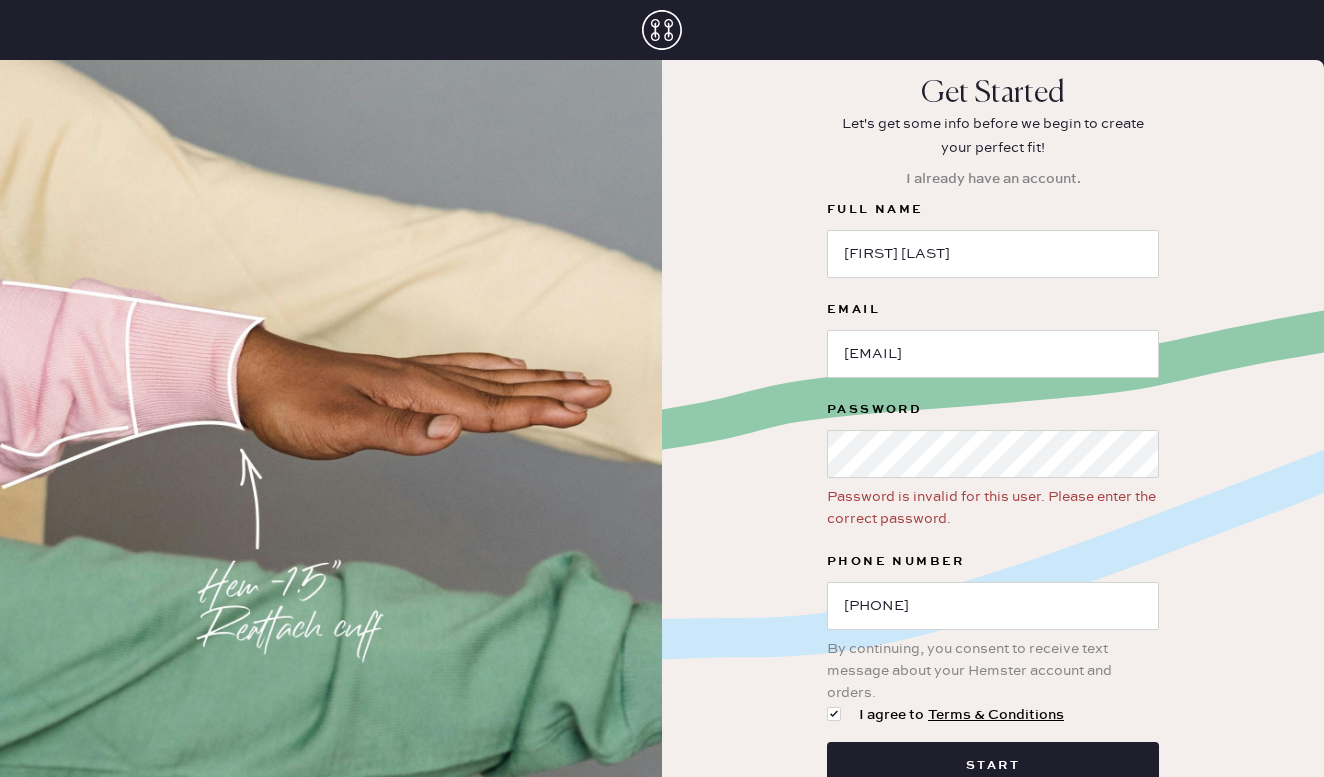 click at bounding box center (662, 30) 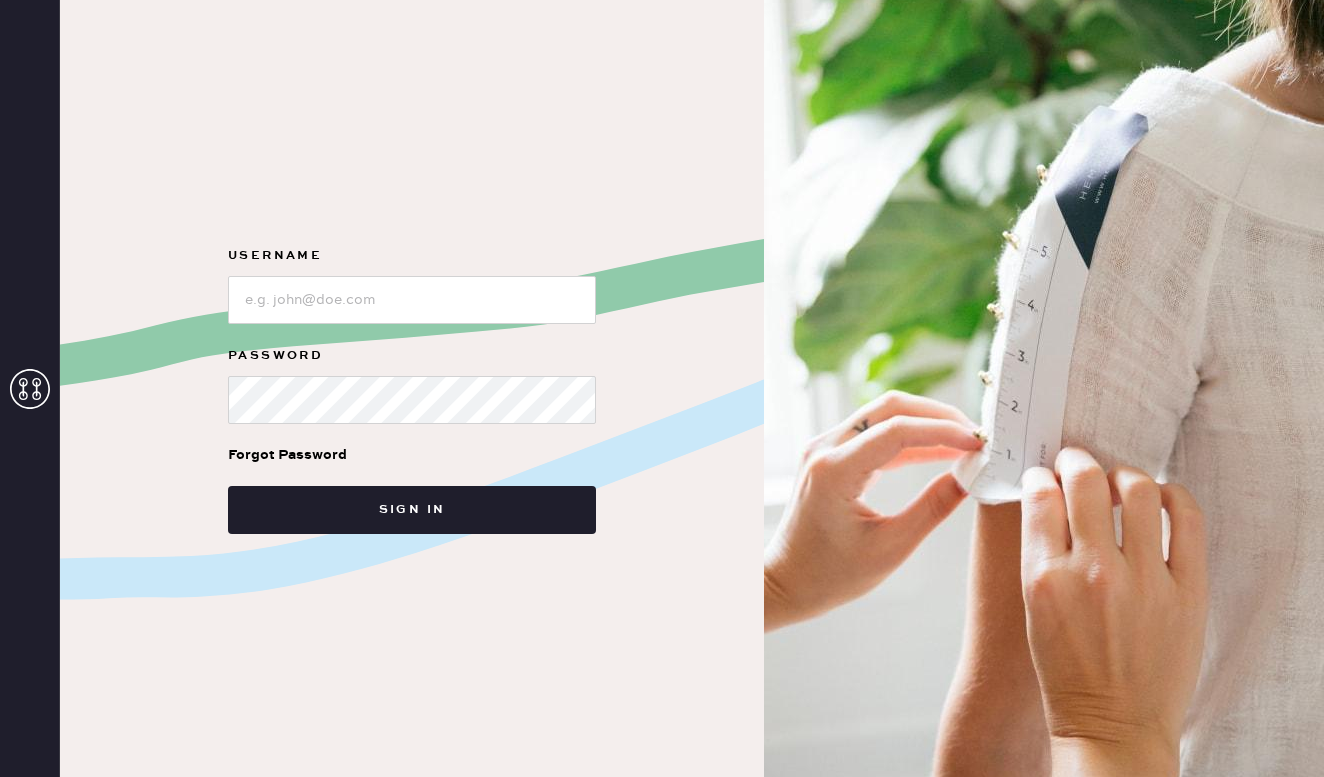 scroll, scrollTop: 0, scrollLeft: 0, axis: both 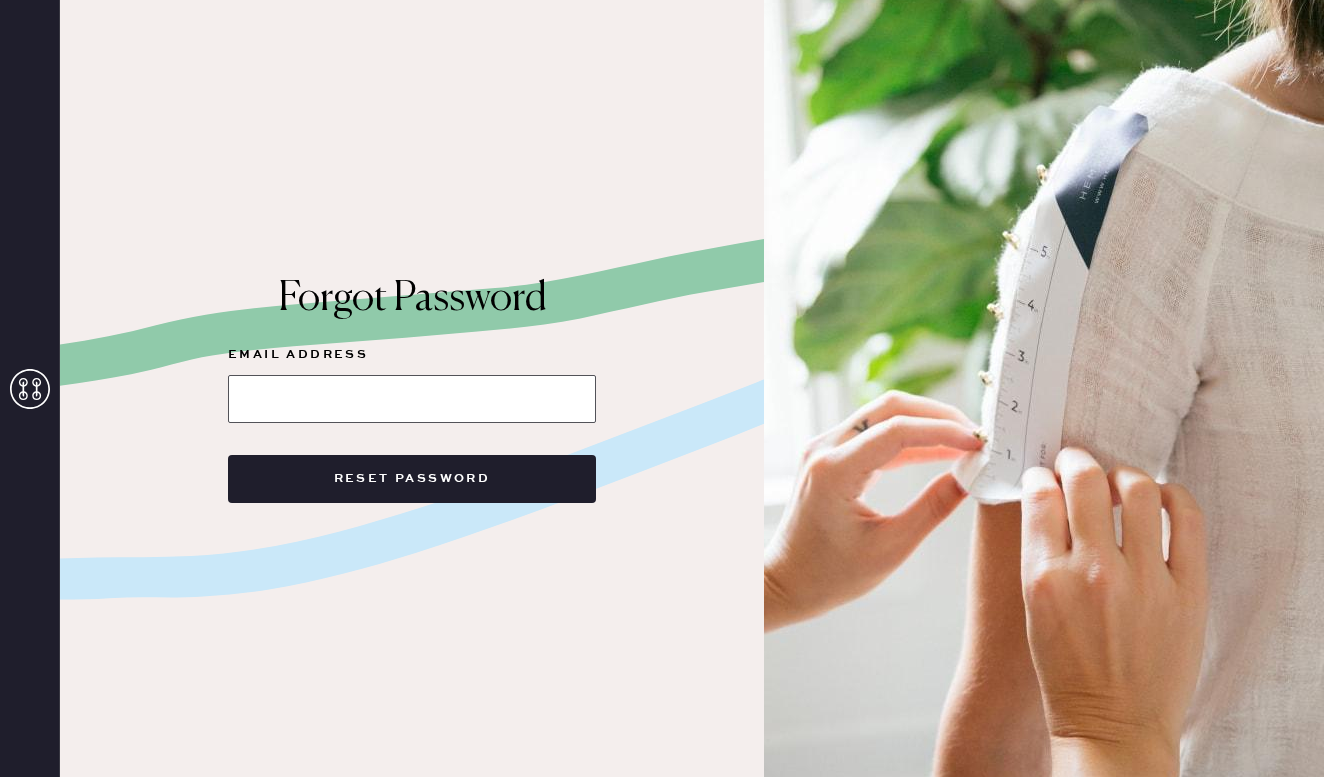 click at bounding box center [412, 399] 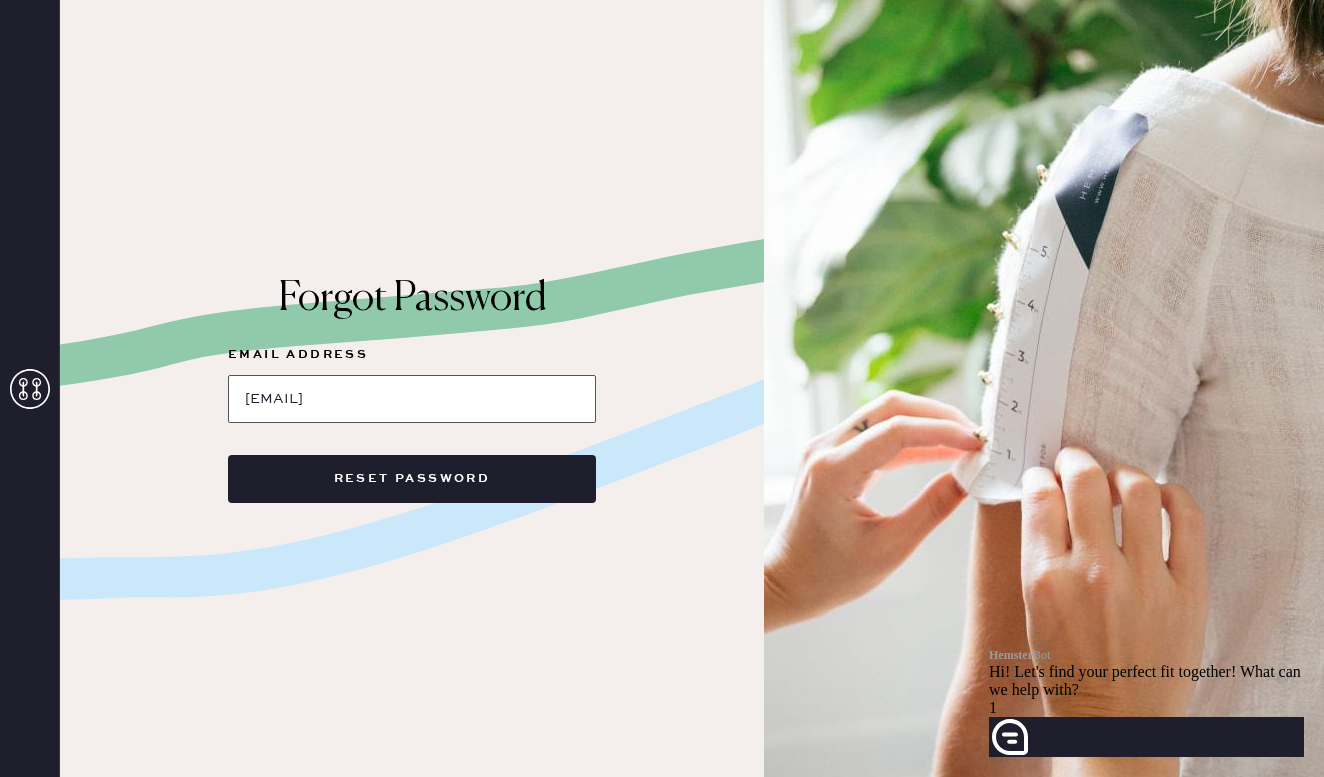 type on "[EMAIL]" 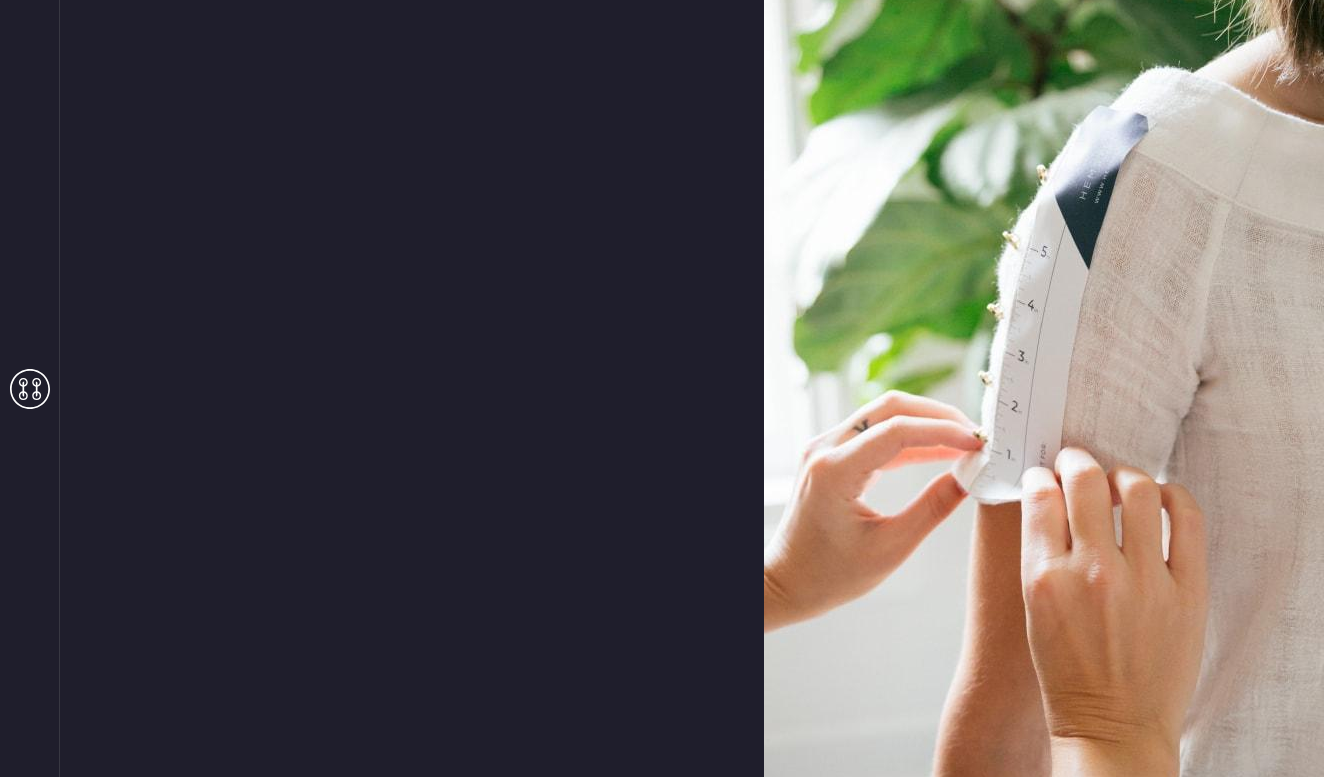 scroll, scrollTop: 0, scrollLeft: 0, axis: both 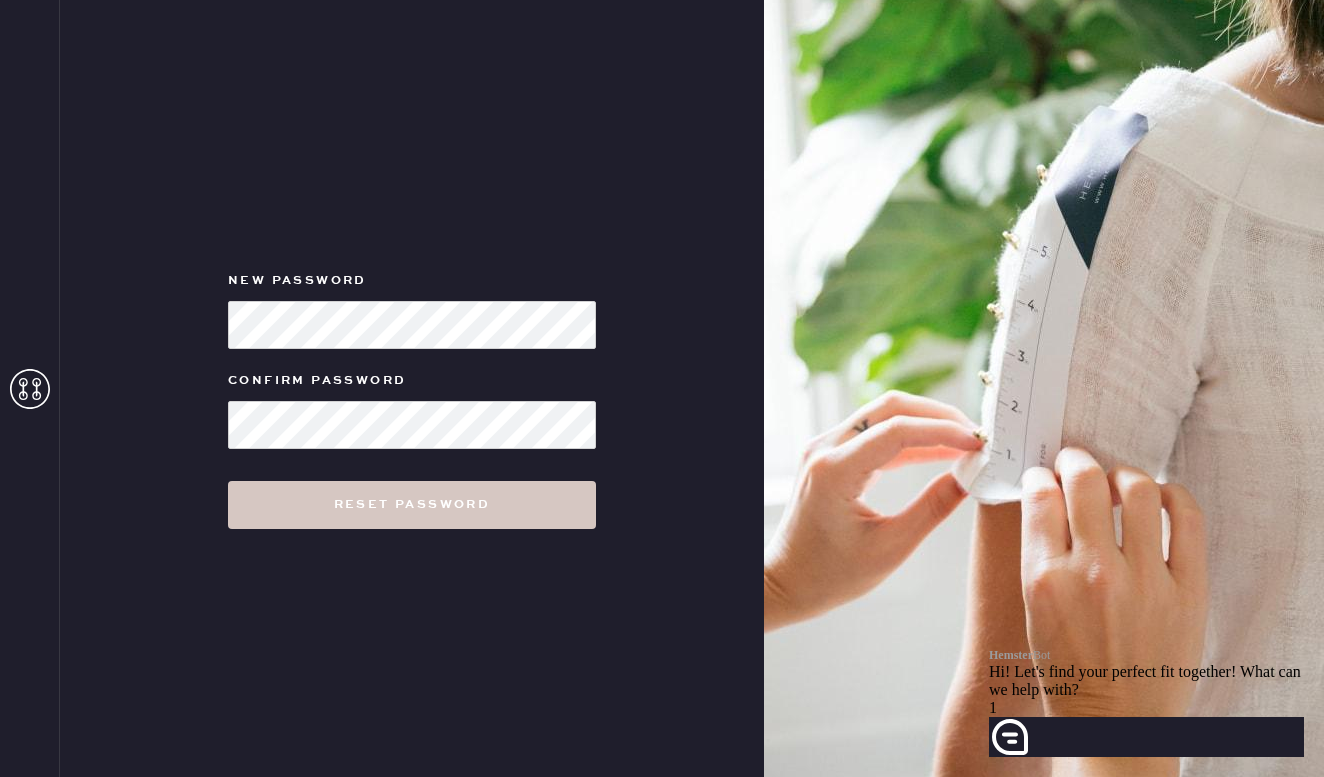 click on "New Password Confirm Password Reset Password" at bounding box center [412, 389] 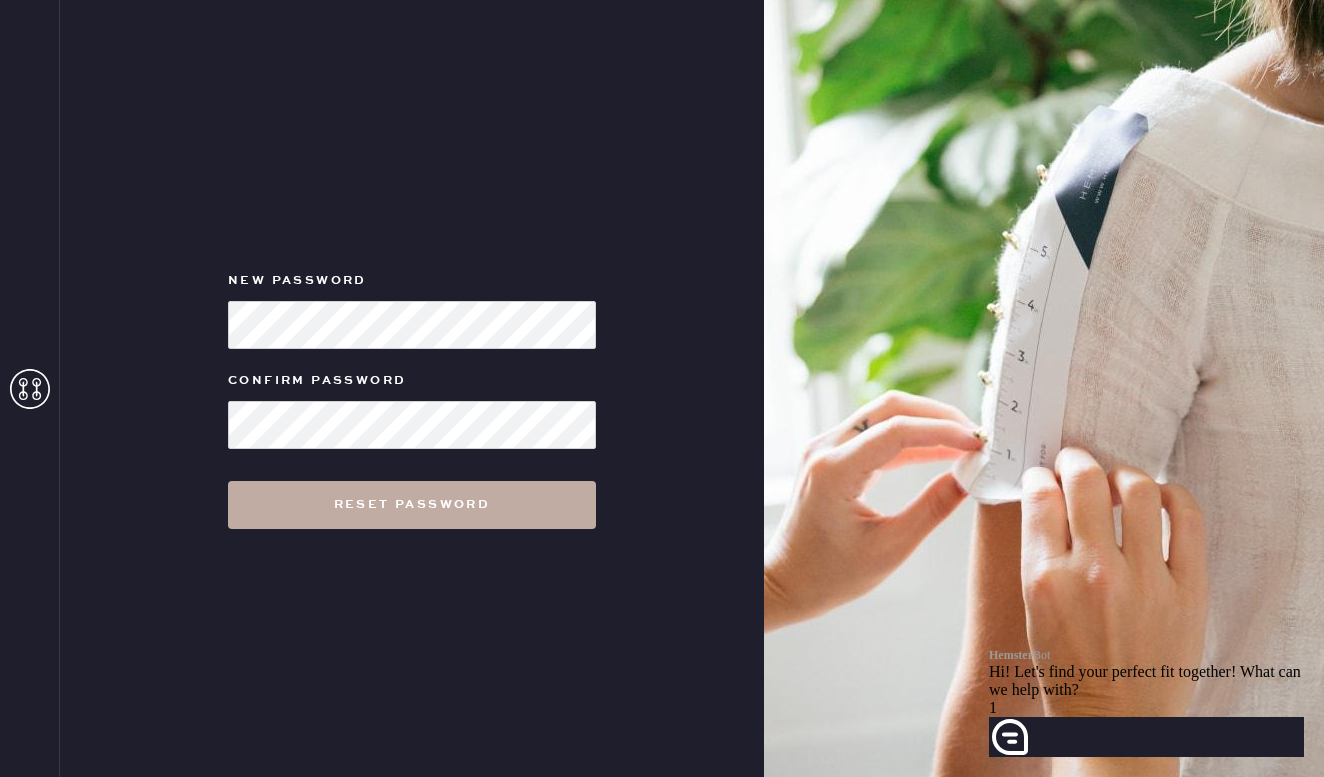 click on "Reset Password" at bounding box center [412, 505] 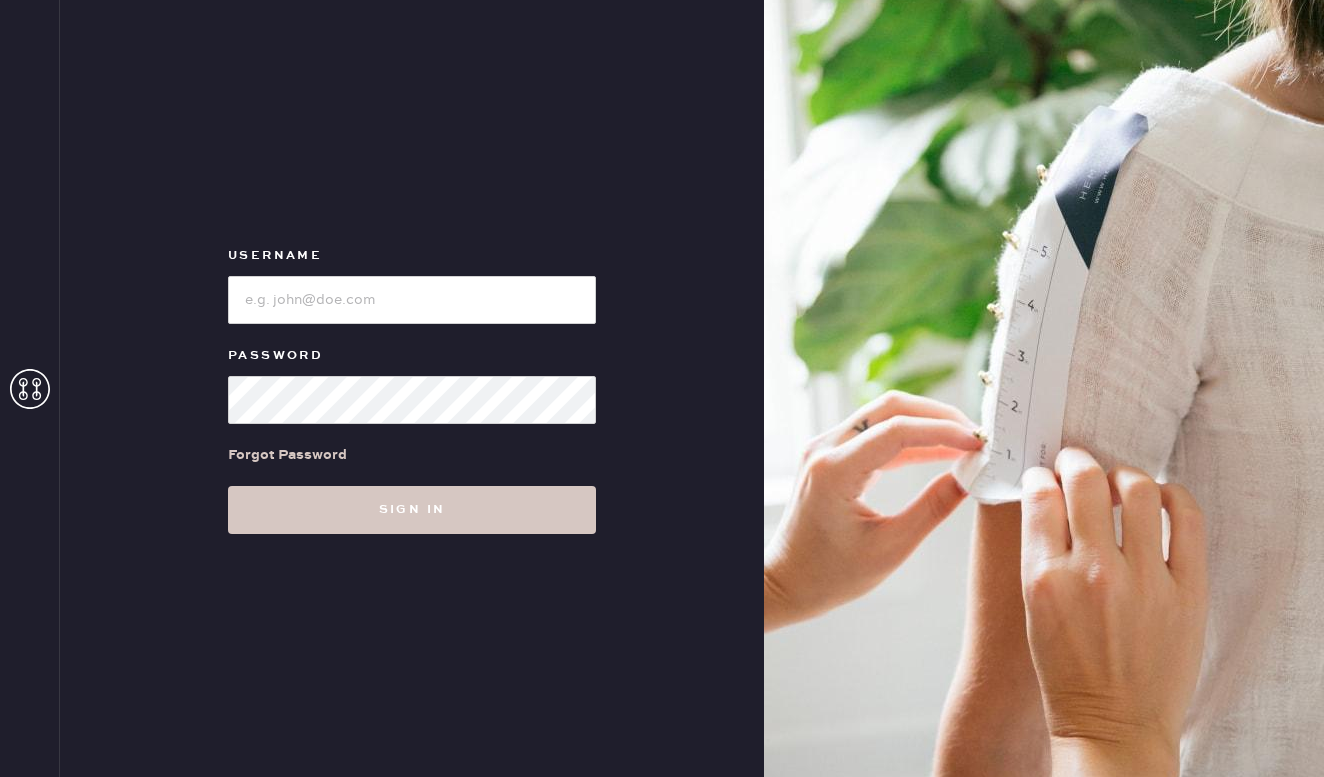 scroll, scrollTop: 0, scrollLeft: 0, axis: both 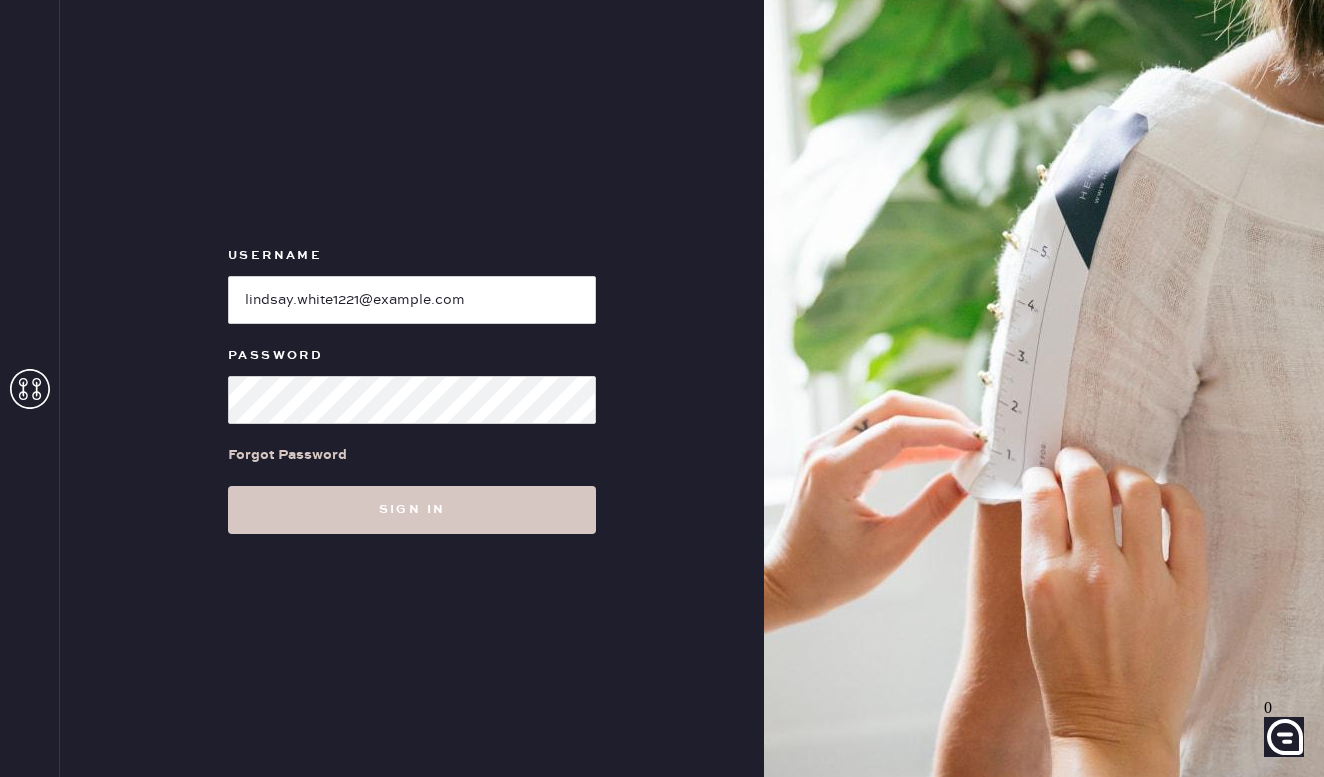 click on "Username Password Forgot Password Sign in" at bounding box center (412, 388) 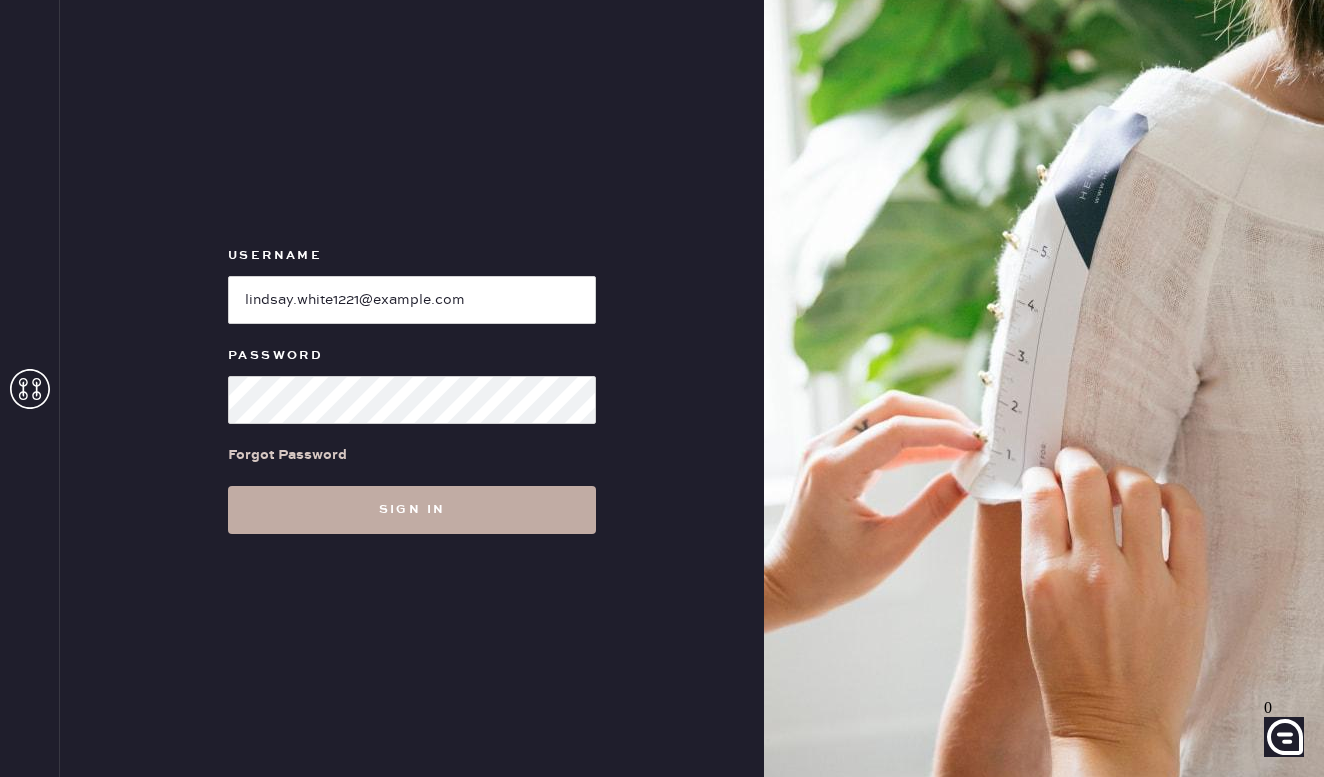 click on "Sign in" at bounding box center [412, 510] 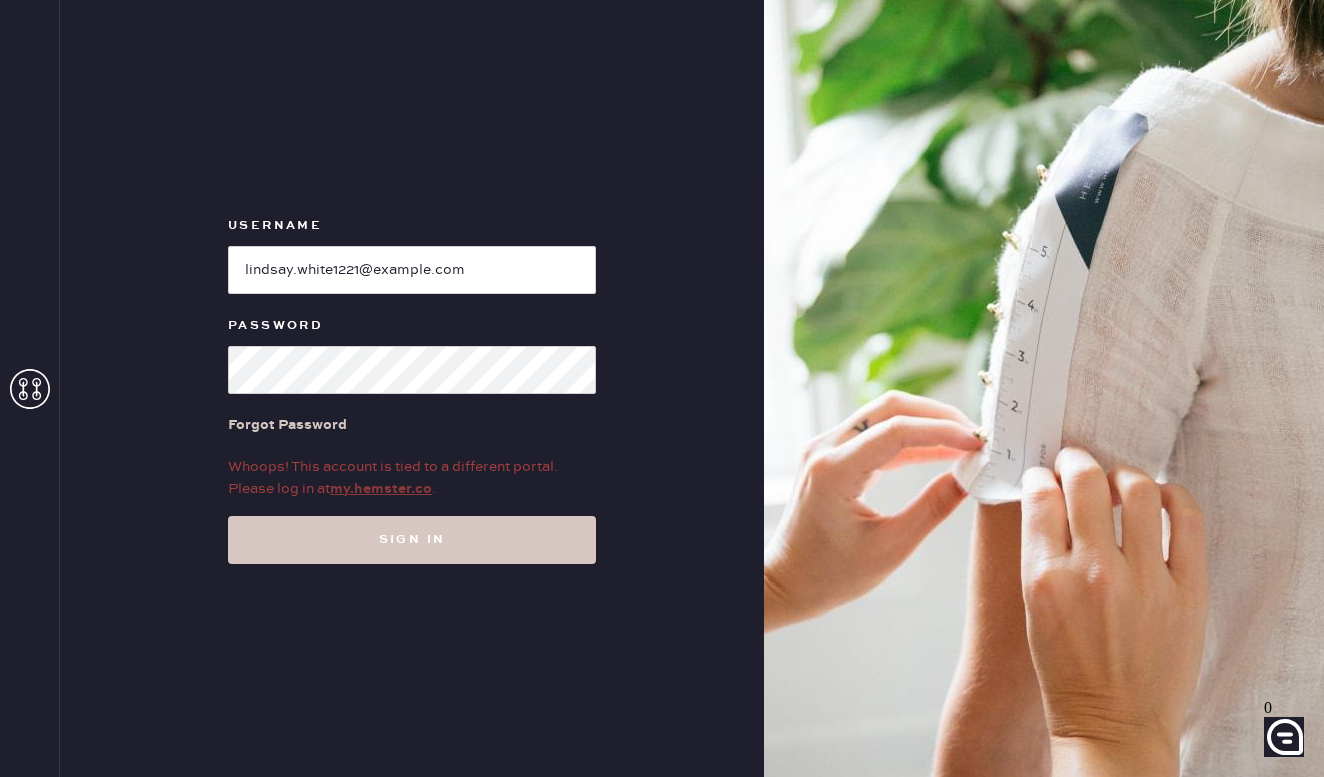 click on "my.hemster.co" at bounding box center [381, 489] 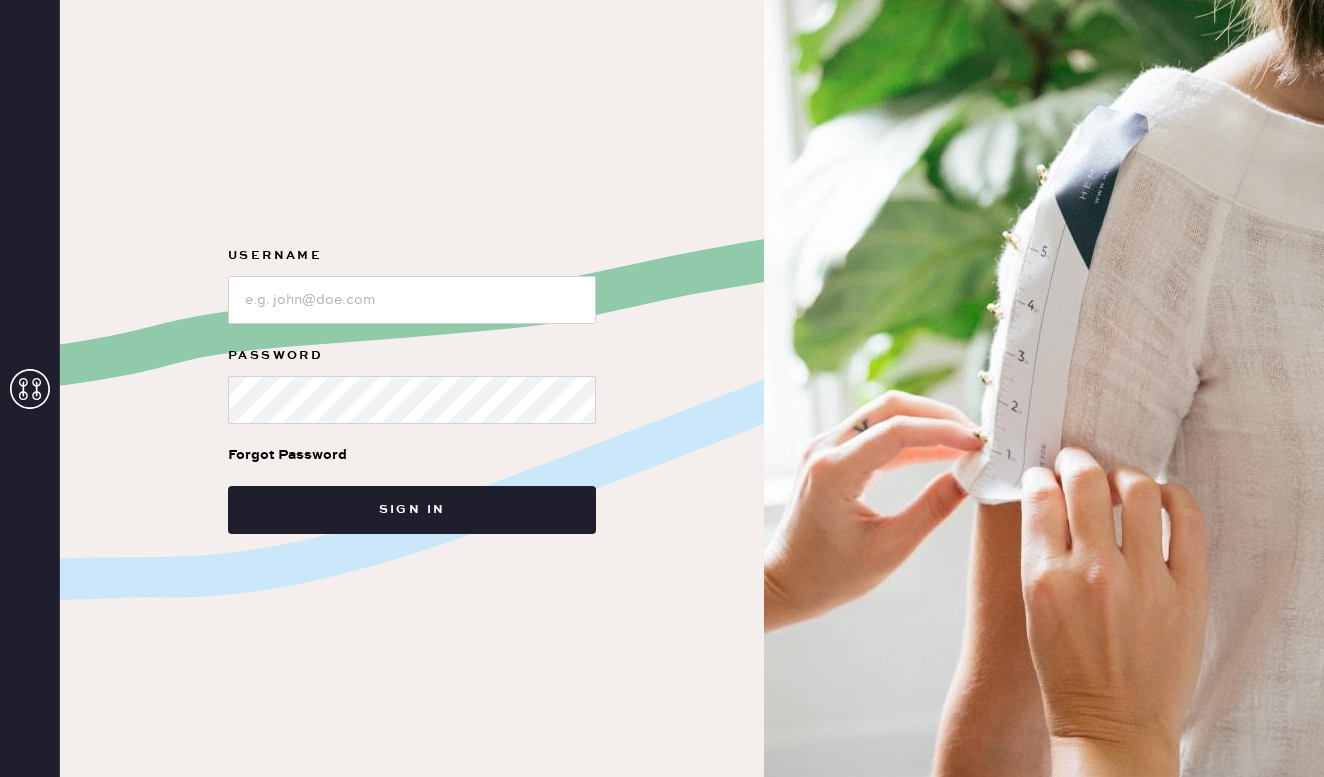 scroll, scrollTop: 0, scrollLeft: 0, axis: both 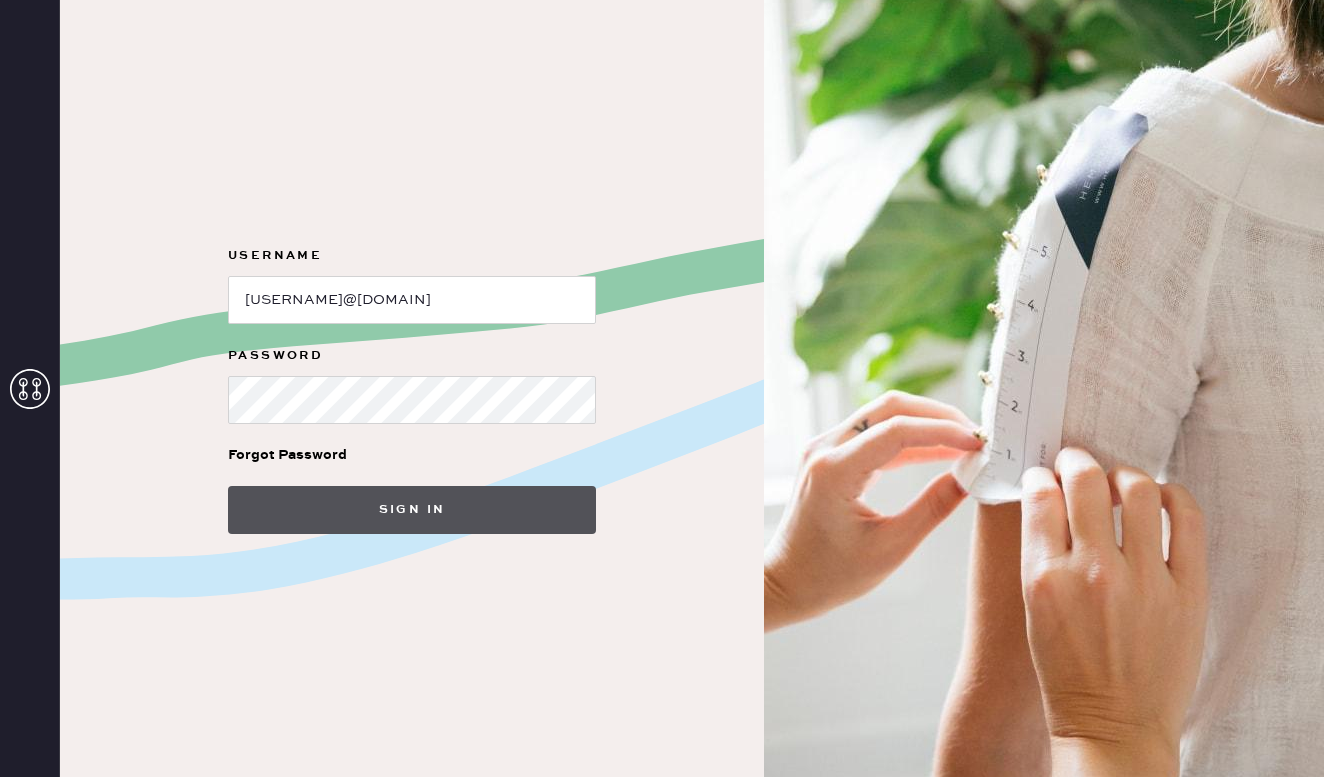 click on "Sign in" at bounding box center (412, 510) 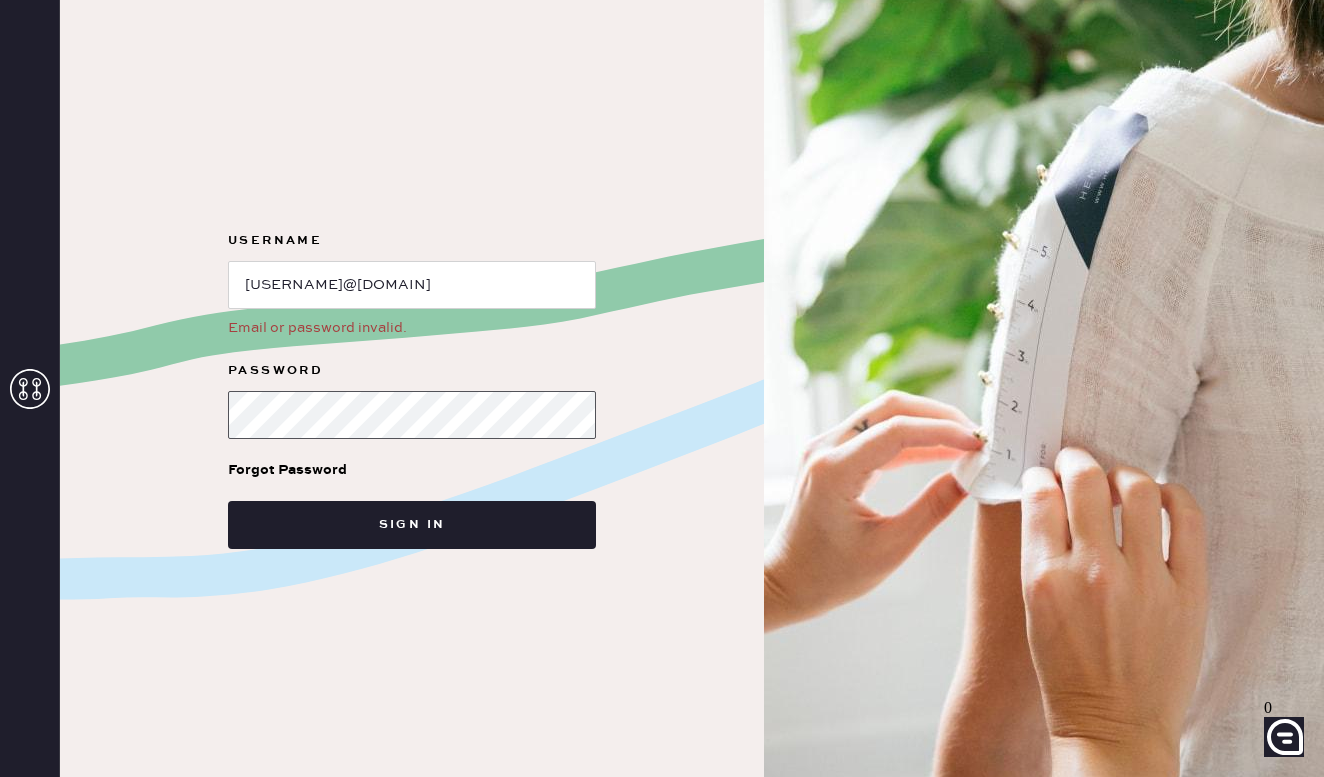 click on "Sign in" at bounding box center [412, 525] 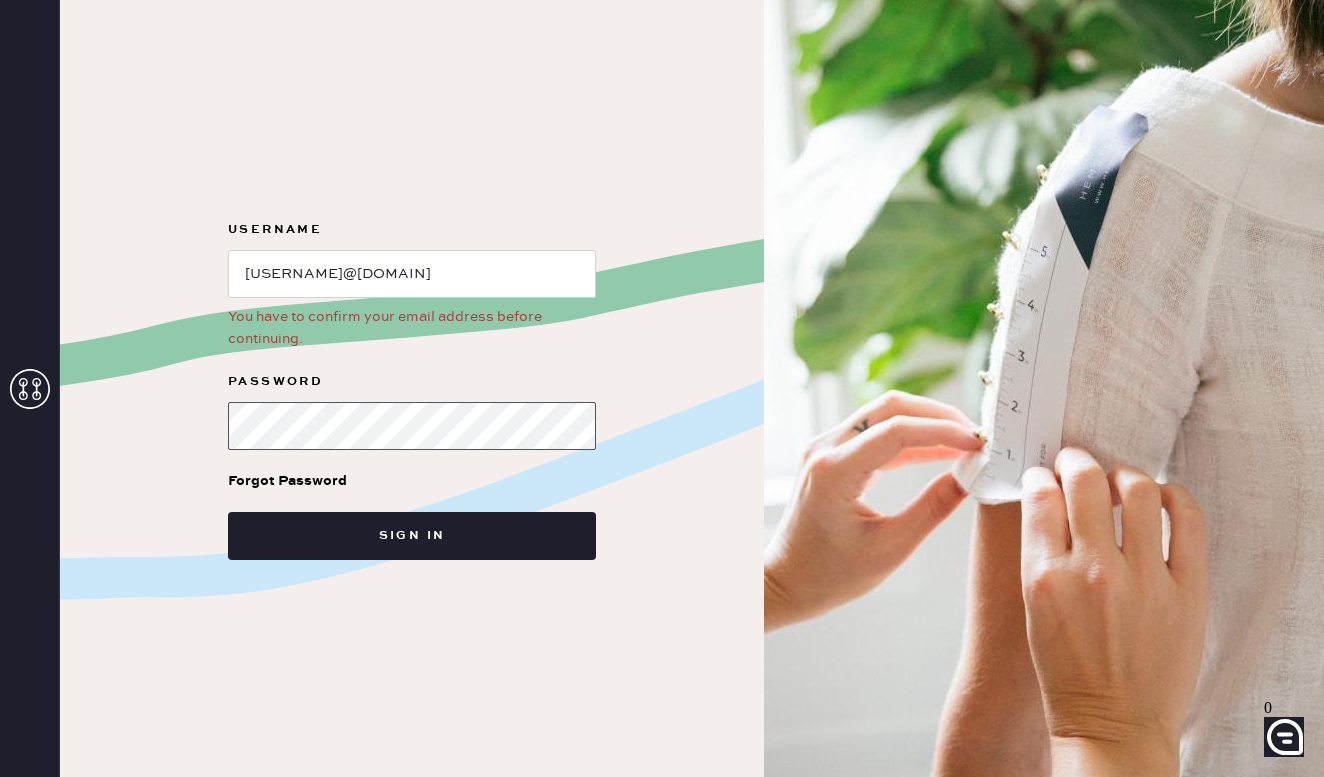 click on "Sign in" at bounding box center (412, 536) 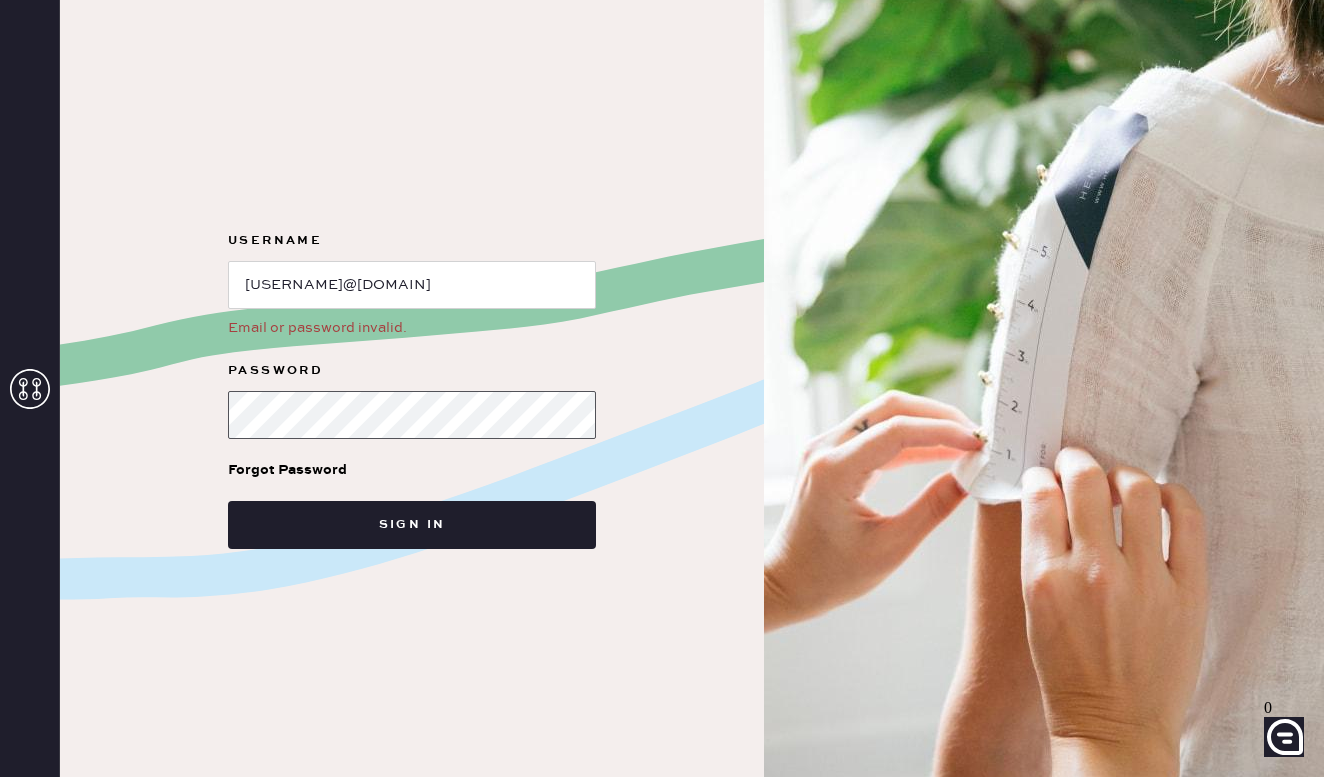 click on "Sign in" at bounding box center (412, 525) 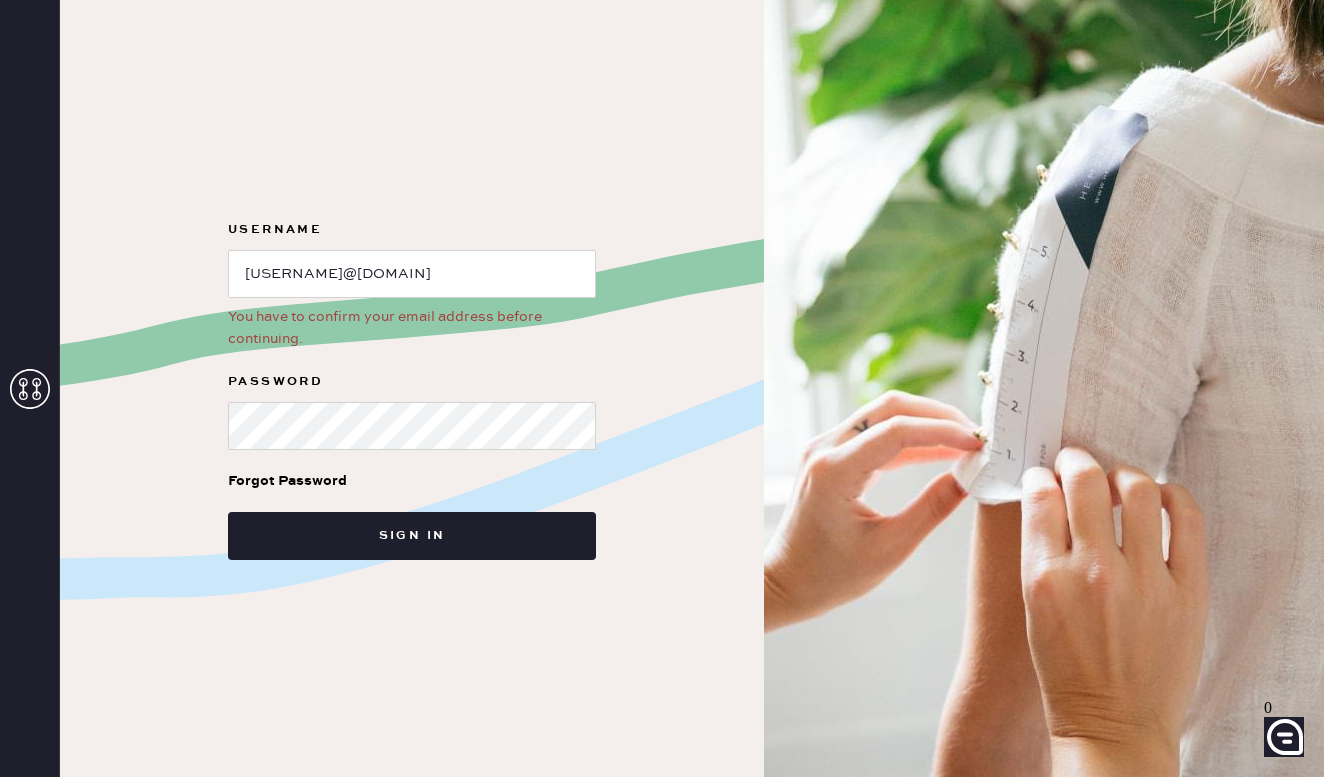 click on "You have to confirm your email address before continuing." at bounding box center (412, 328) 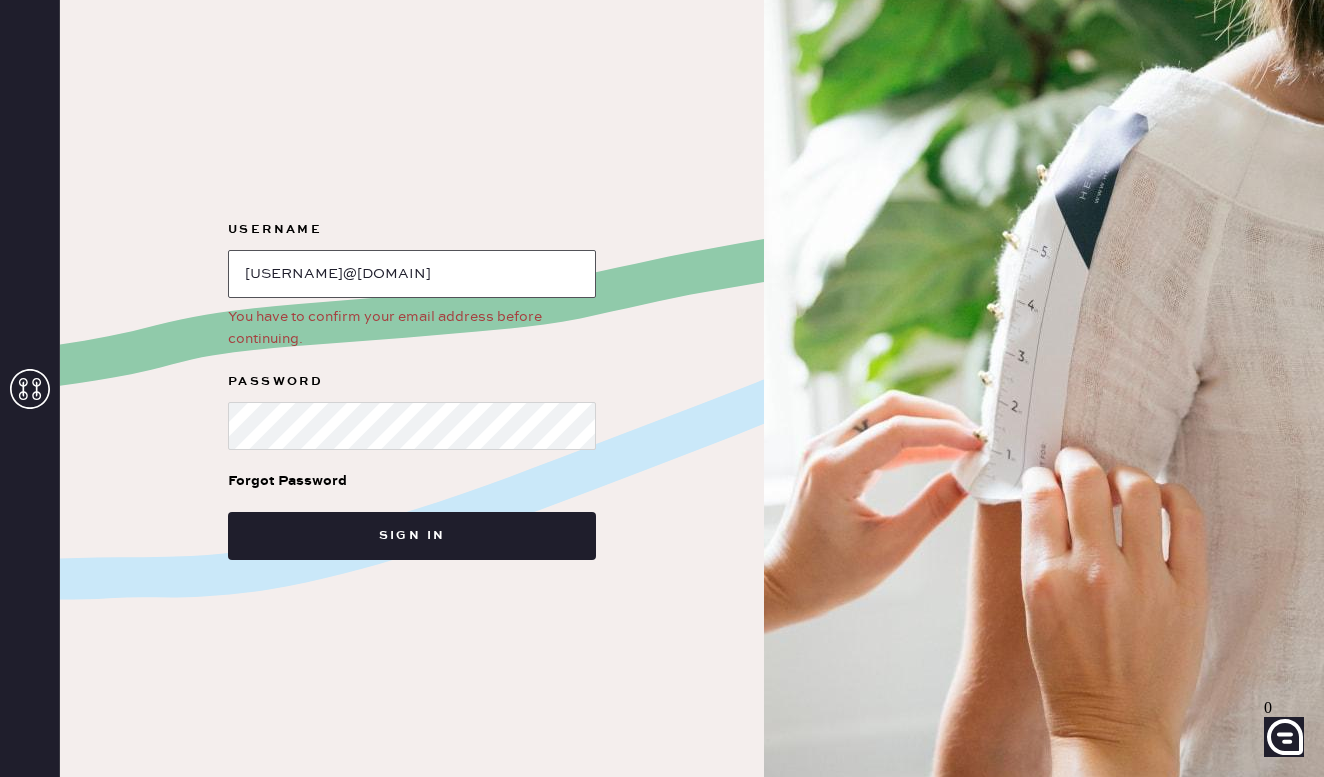 click at bounding box center [412, 274] 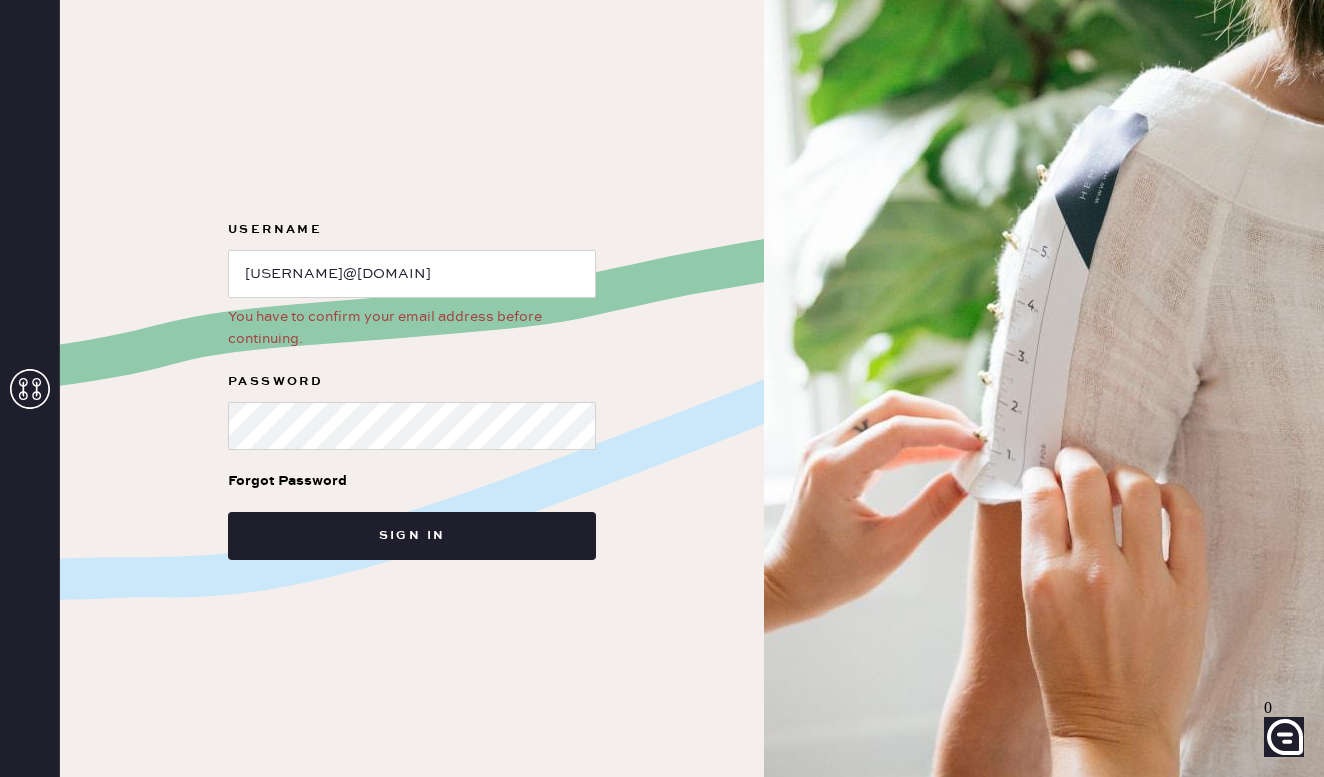 click at bounding box center (30, 389) 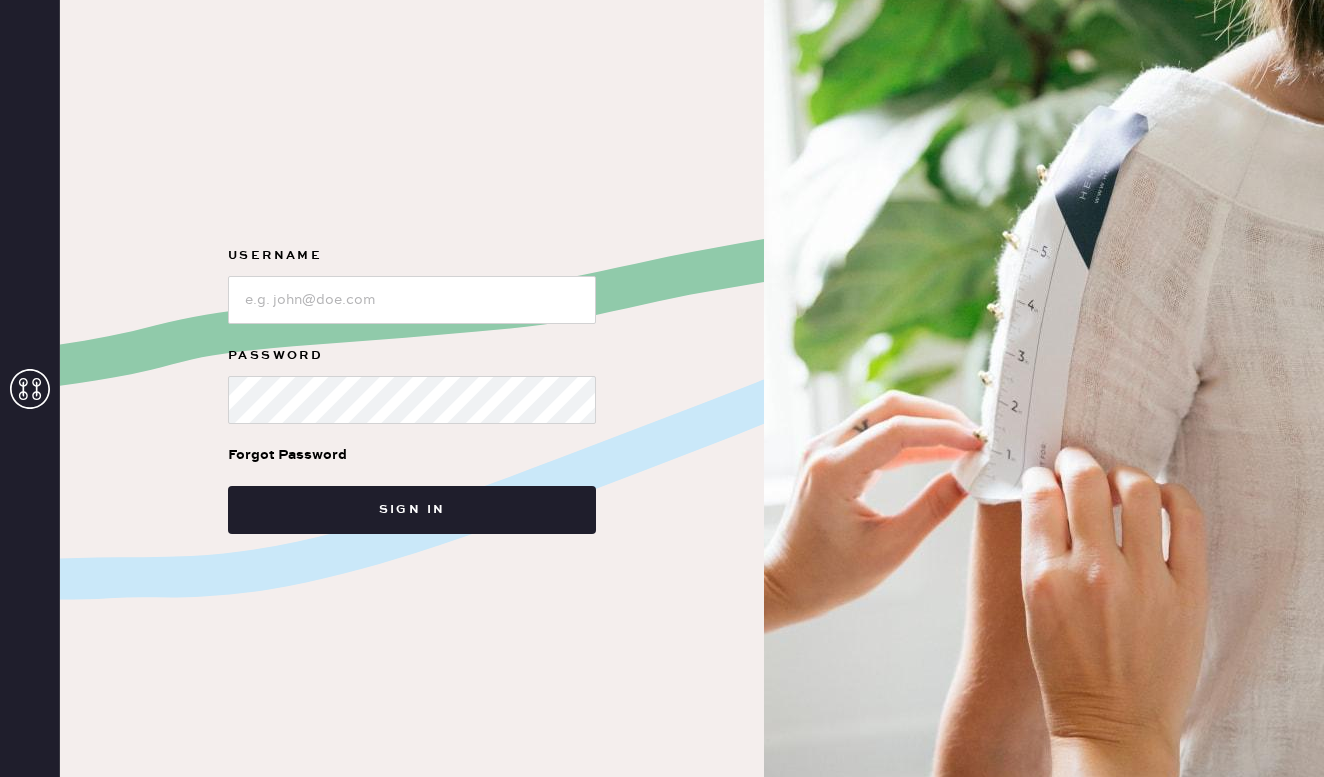scroll, scrollTop: 0, scrollLeft: 0, axis: both 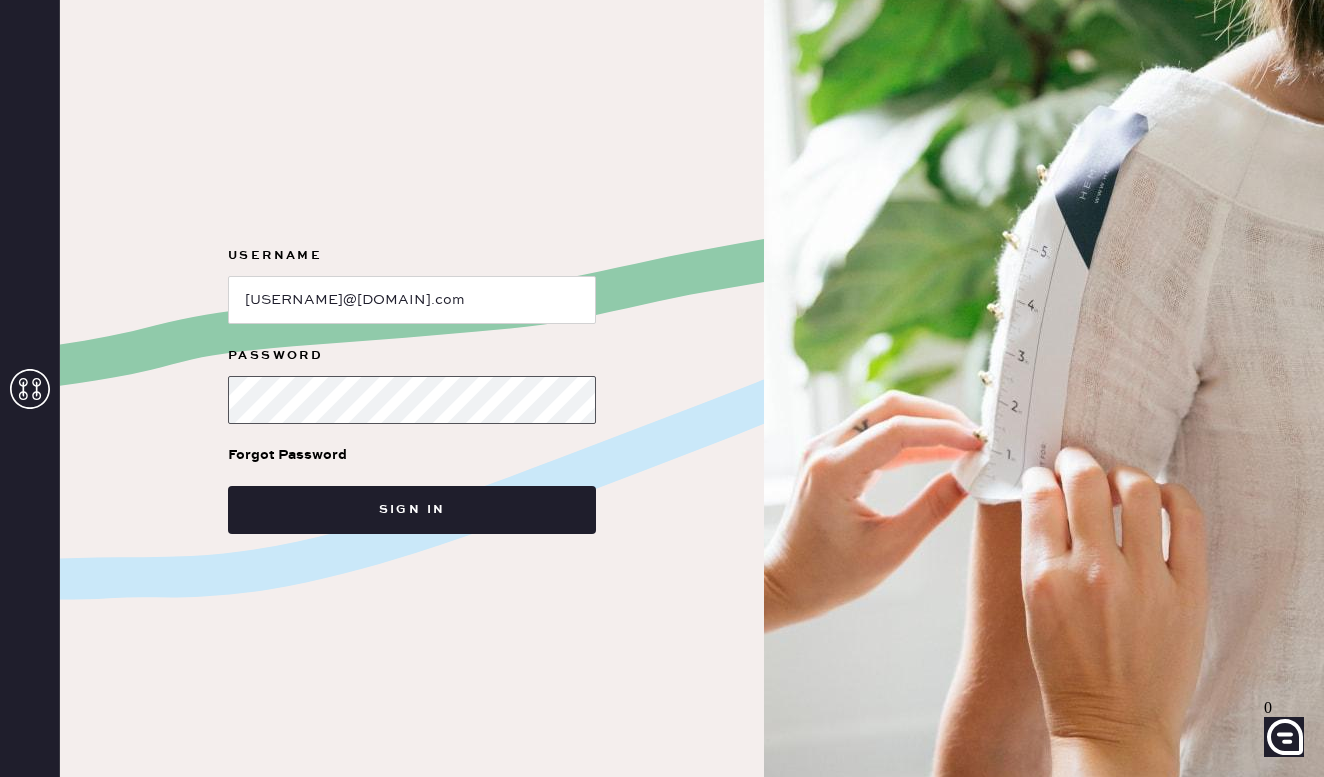 click on "Sign in" at bounding box center (412, 510) 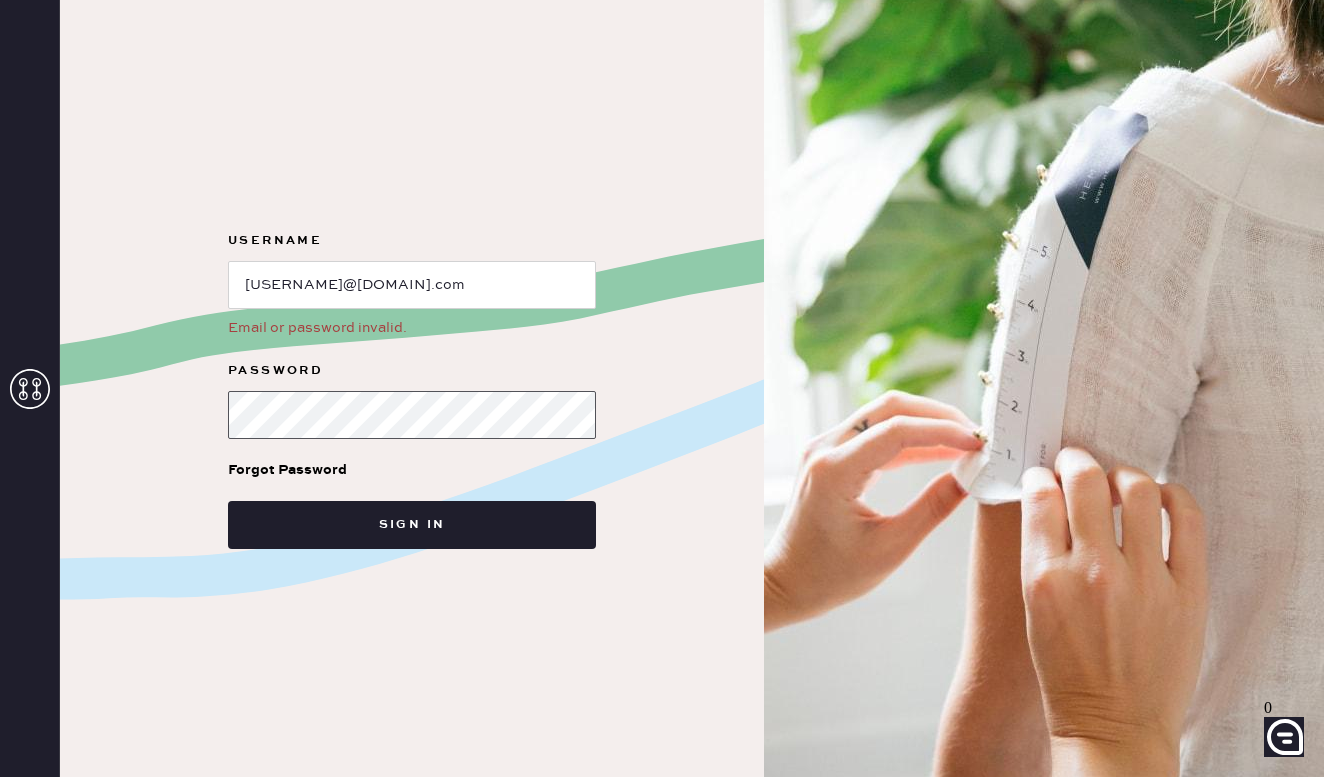 click on "Sign in" at bounding box center [412, 525] 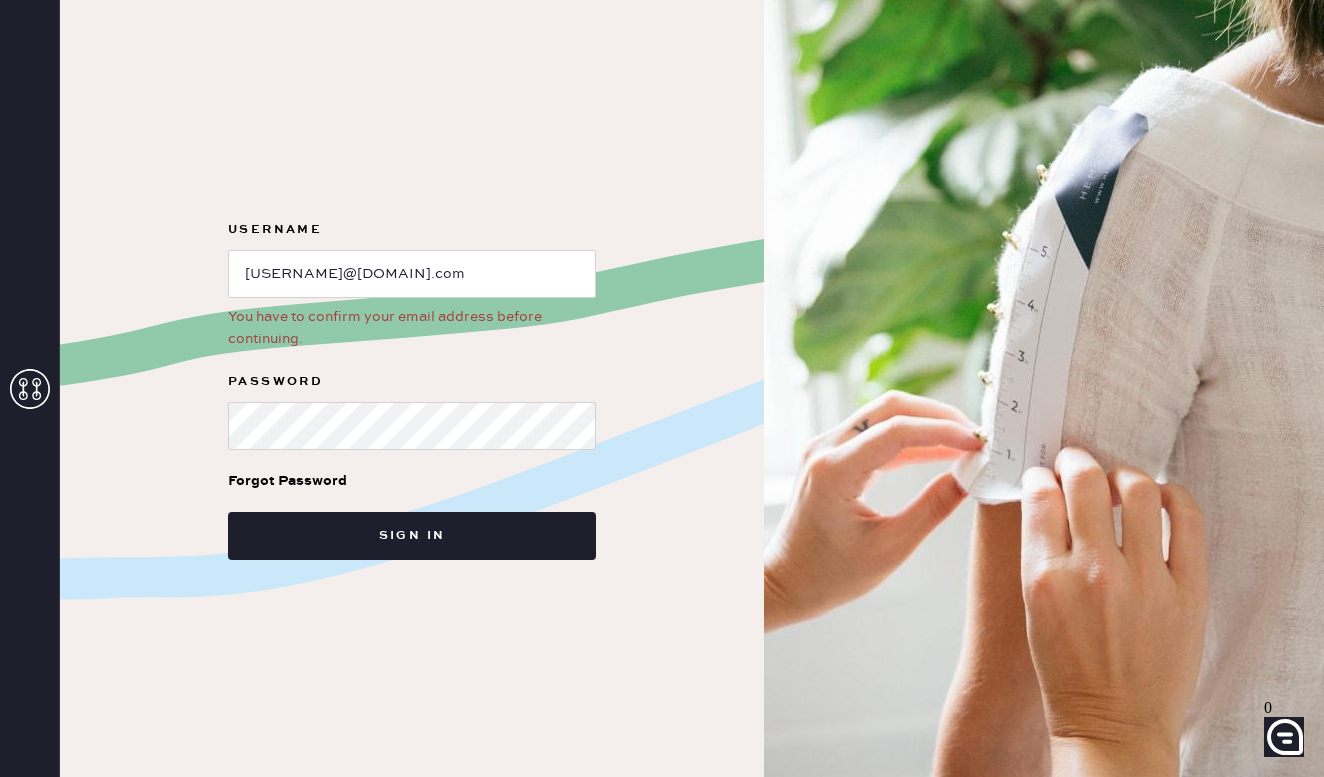 click on "You have to confirm your email address before continuing." at bounding box center [412, 328] 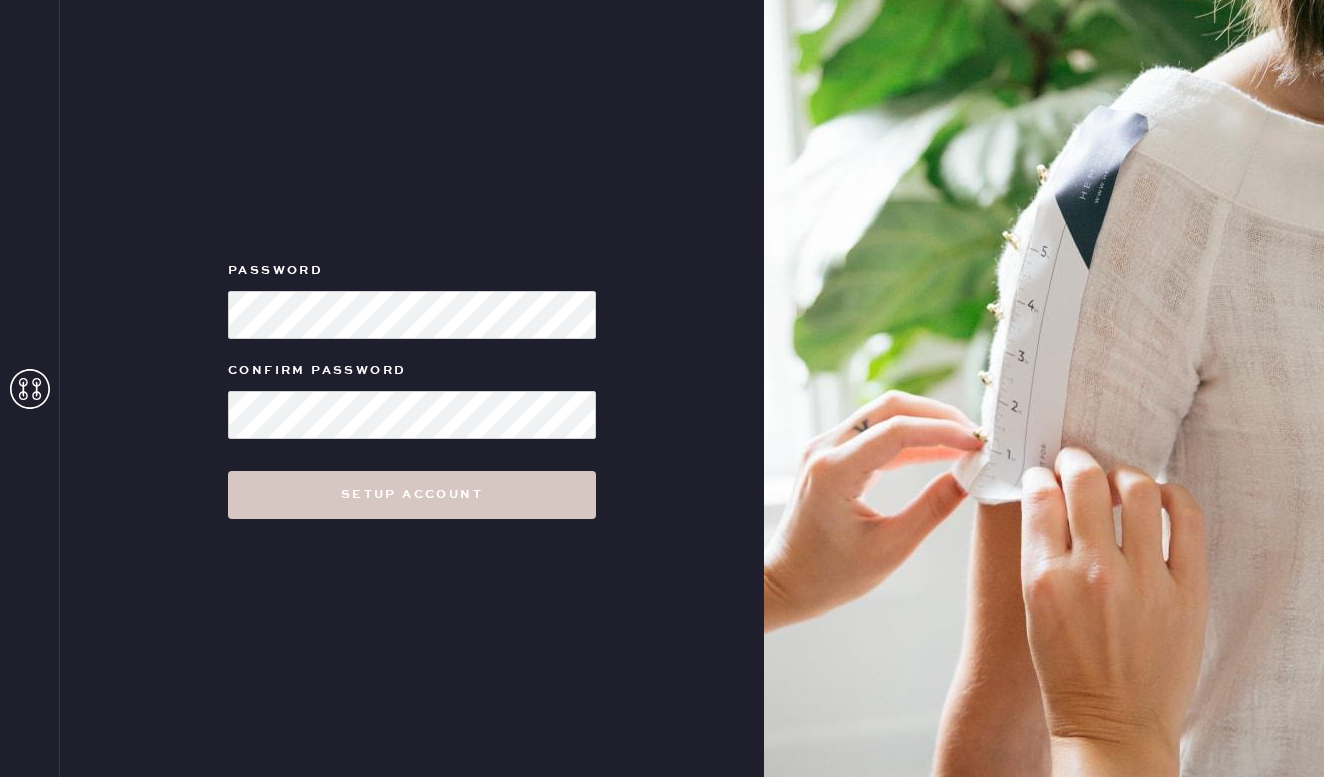 scroll, scrollTop: 0, scrollLeft: 0, axis: both 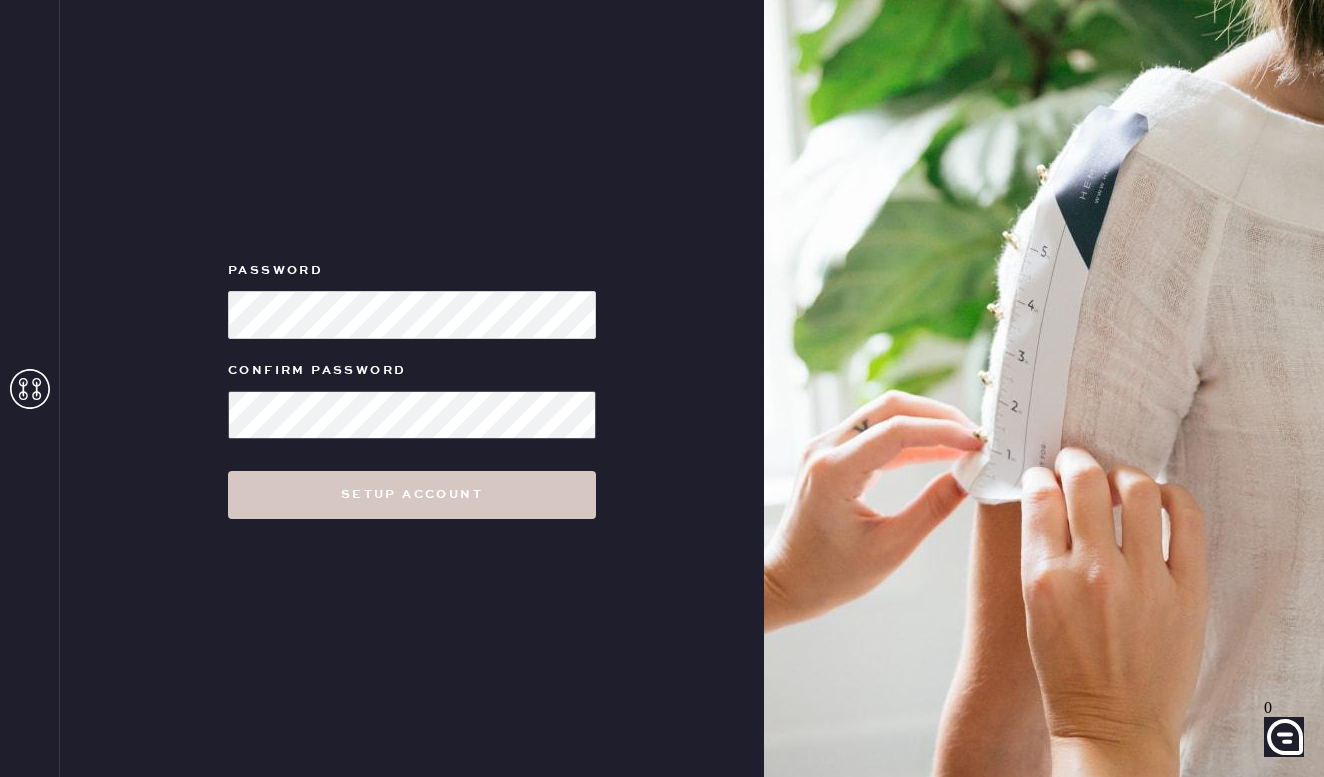 click on "Setup Account" at bounding box center (412, 495) 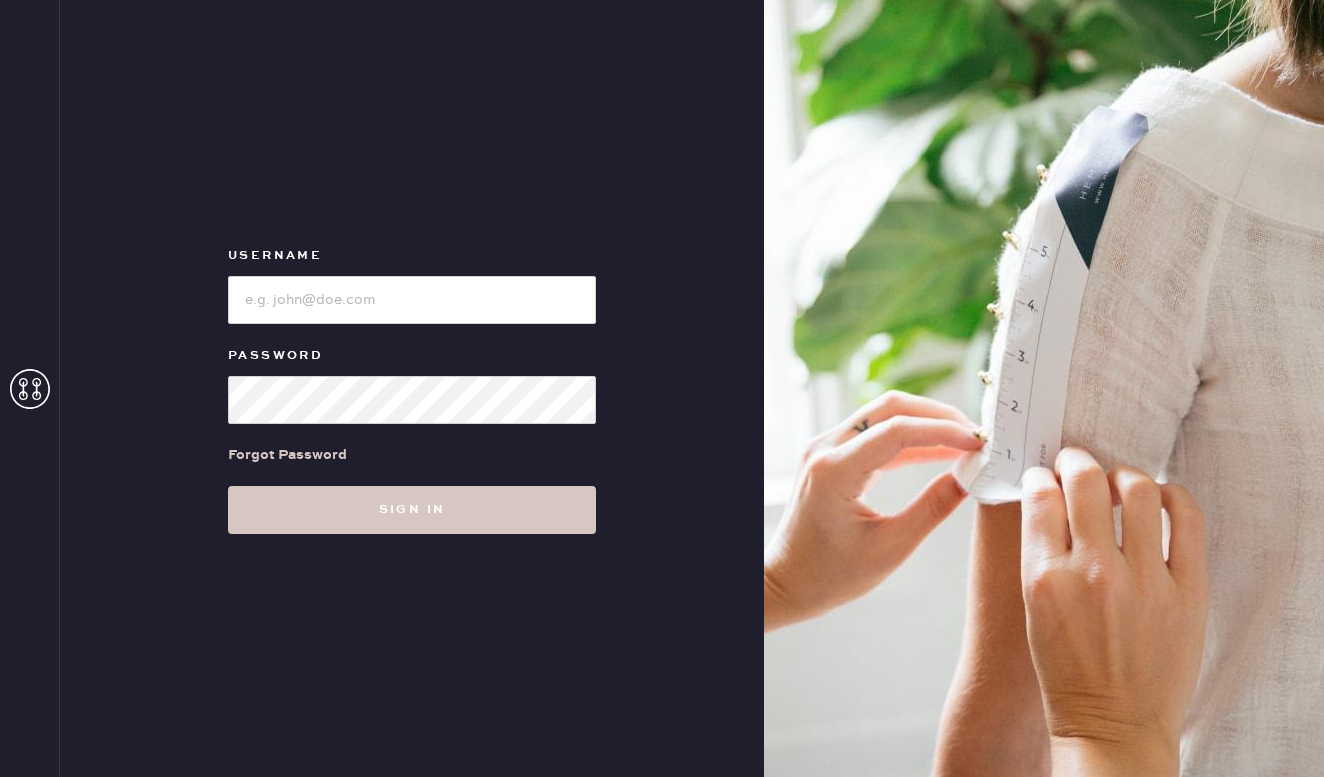 scroll, scrollTop: 0, scrollLeft: 0, axis: both 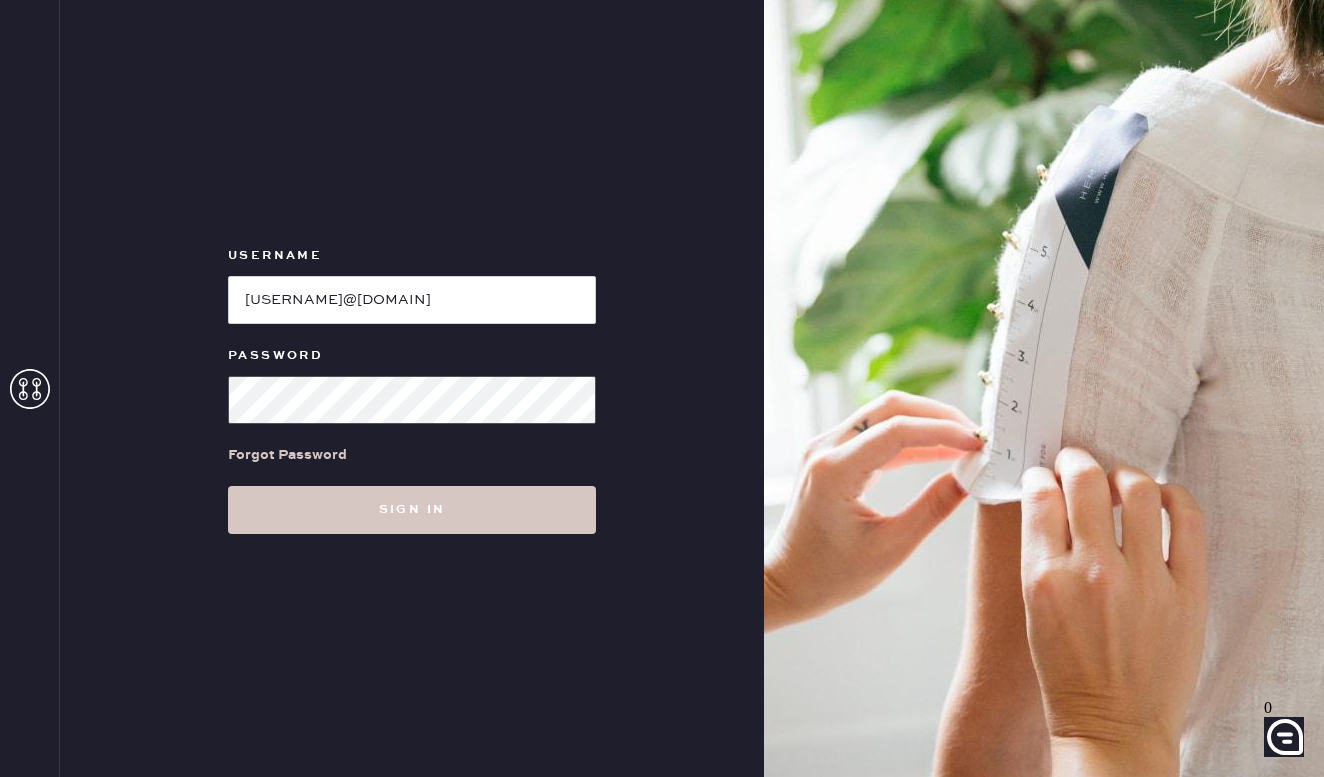 click on "Sign in" at bounding box center (412, 510) 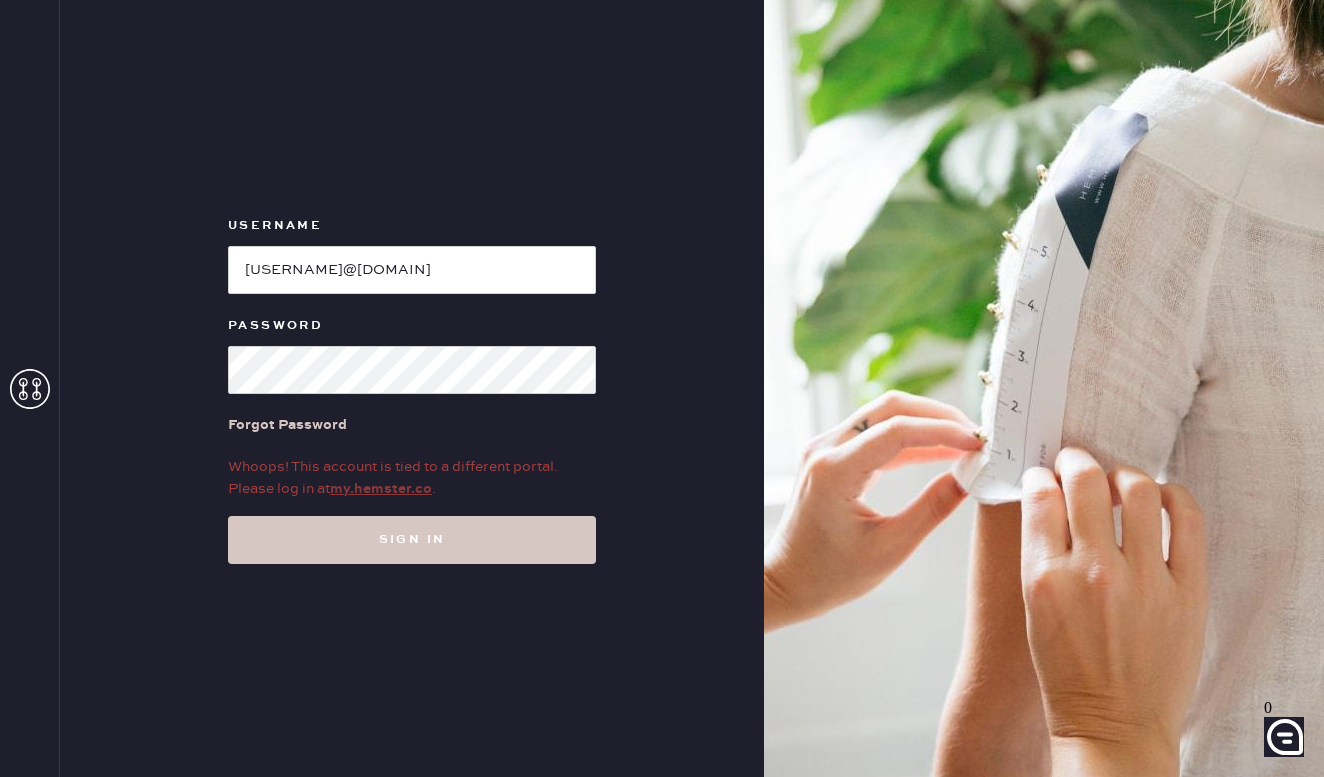 click on "my.hemster.co" at bounding box center (381, 489) 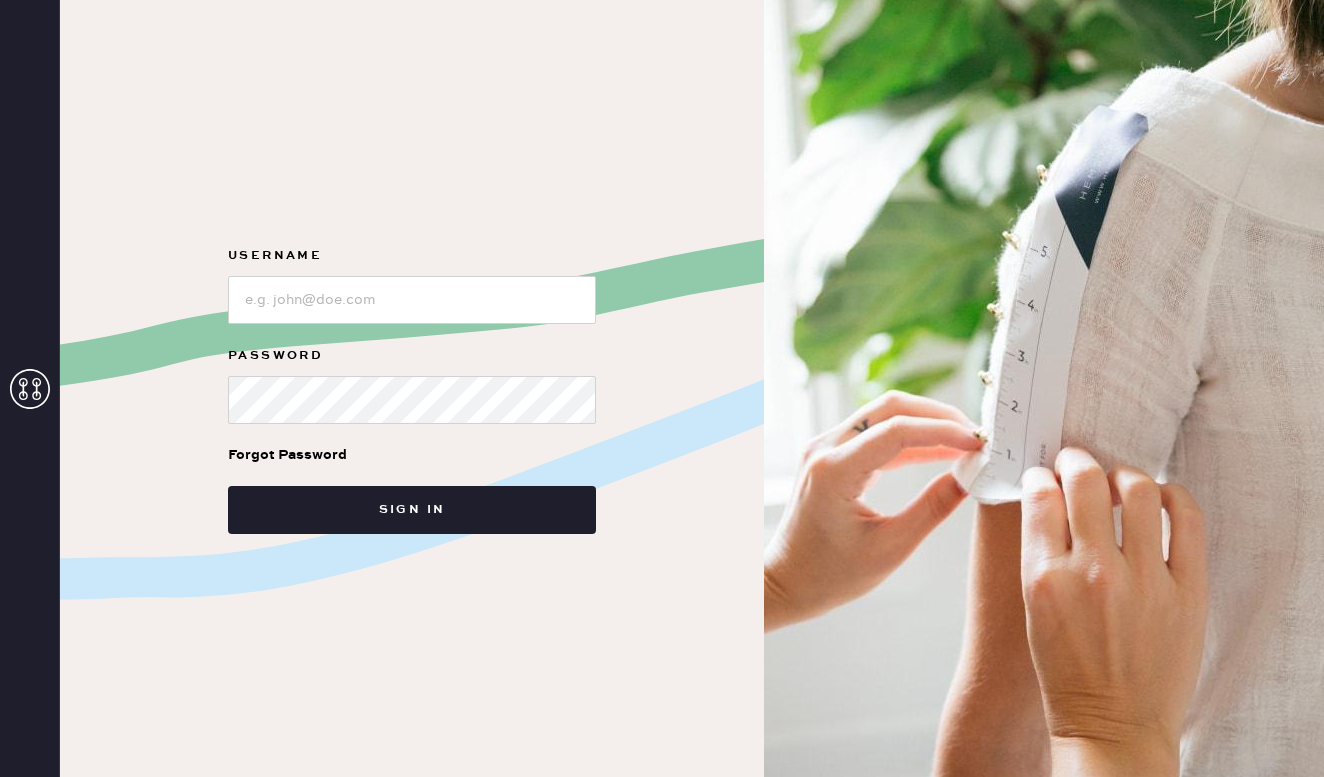 scroll, scrollTop: 0, scrollLeft: 0, axis: both 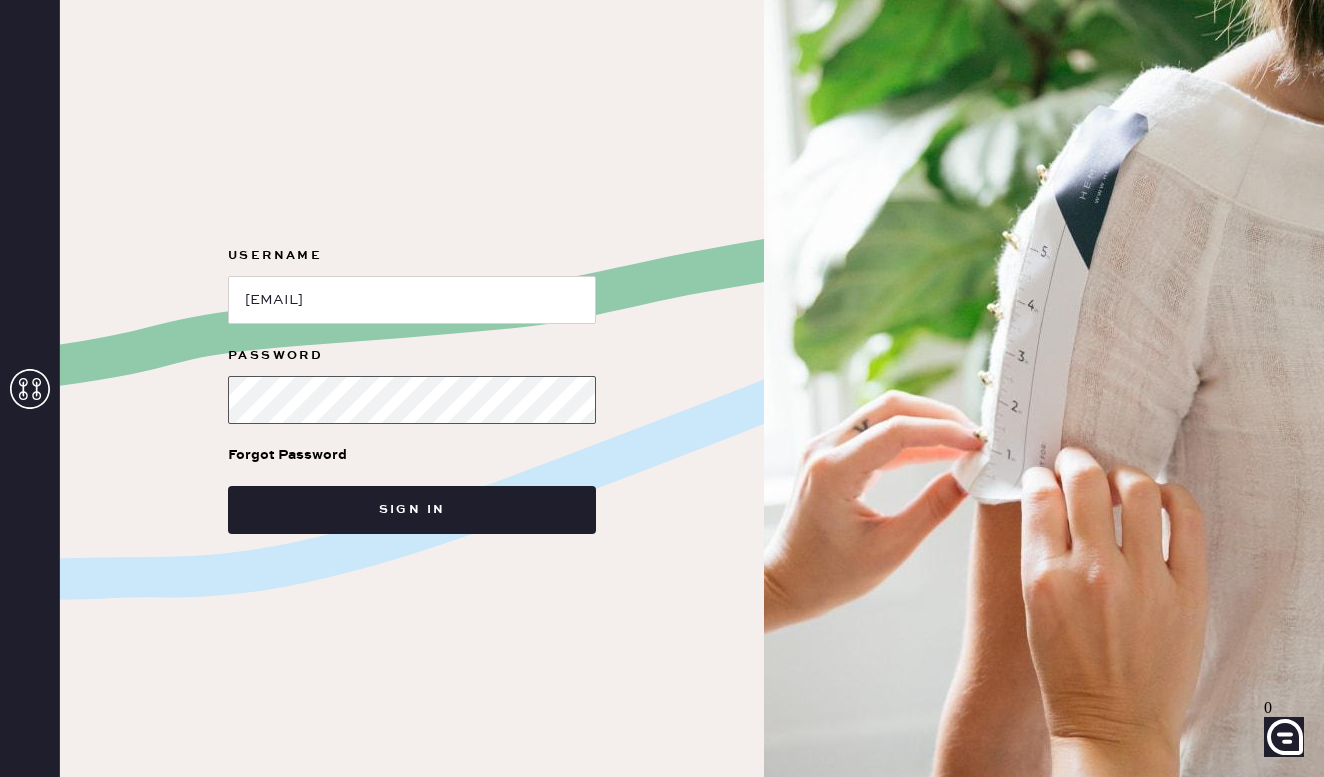 click on "Sign in" at bounding box center (412, 510) 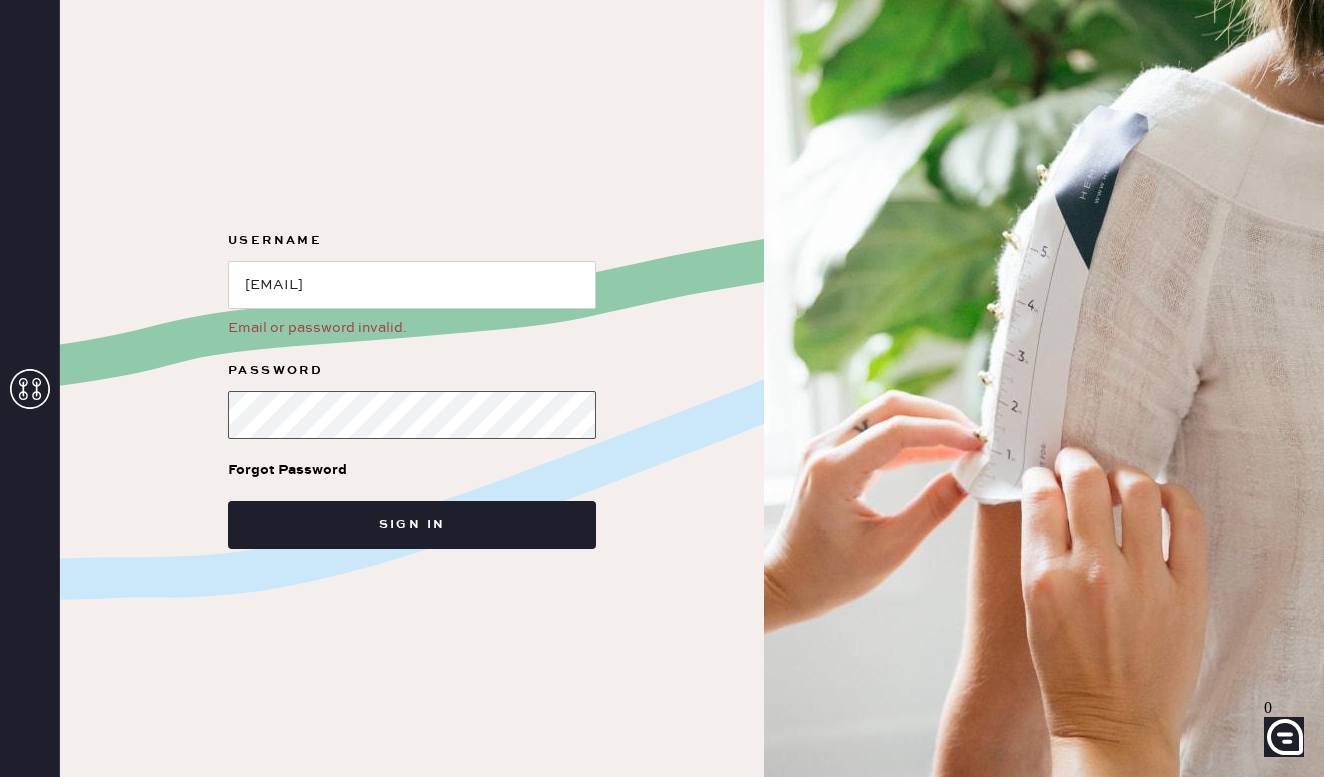 click on "Sign in" at bounding box center [412, 525] 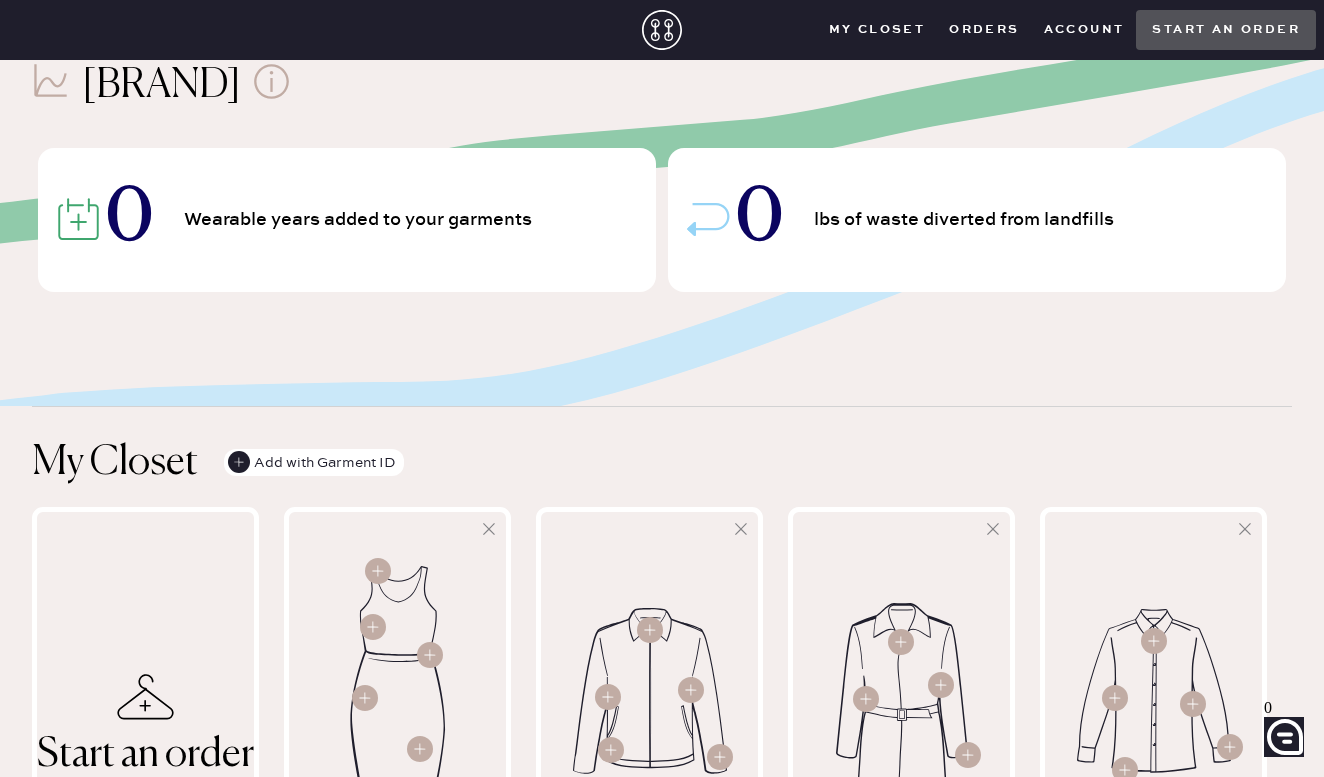 scroll, scrollTop: 637, scrollLeft: 0, axis: vertical 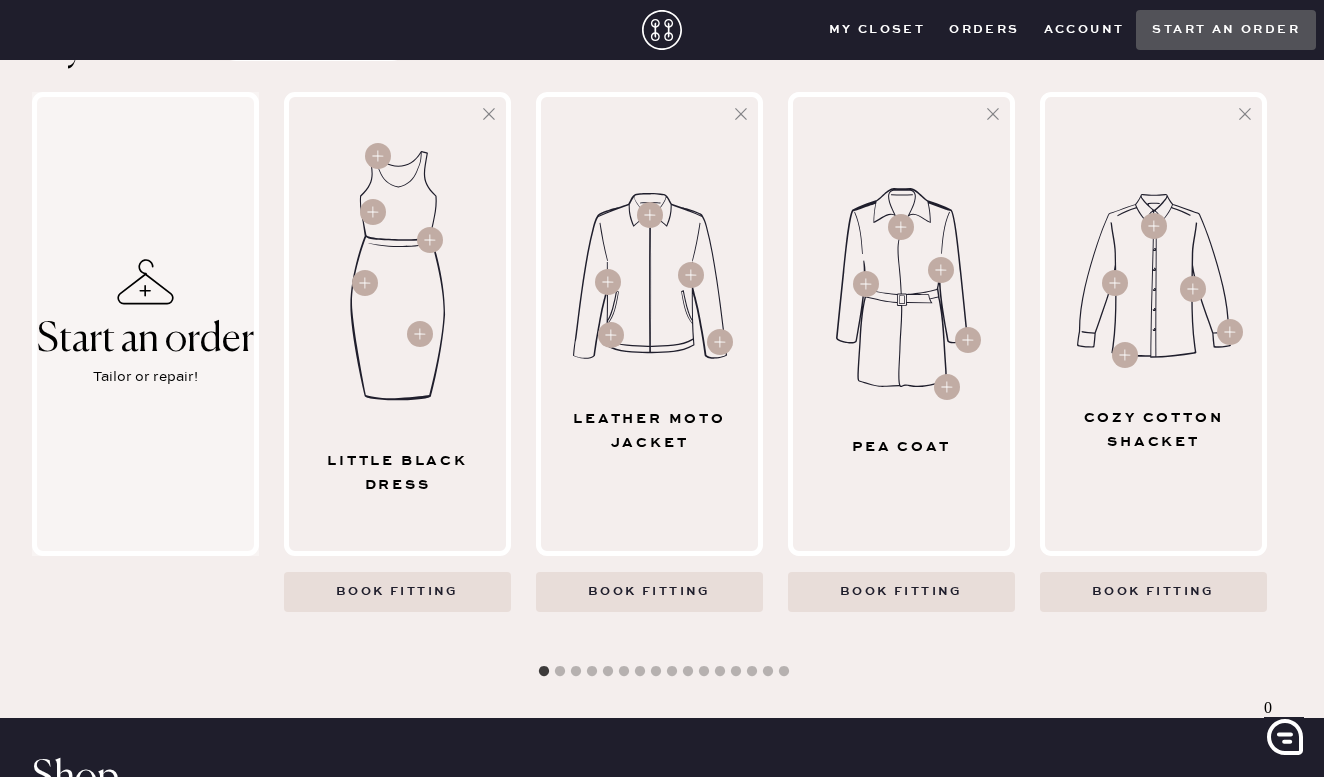 click on "Start an order Tailor or repair!" at bounding box center [145, 324] 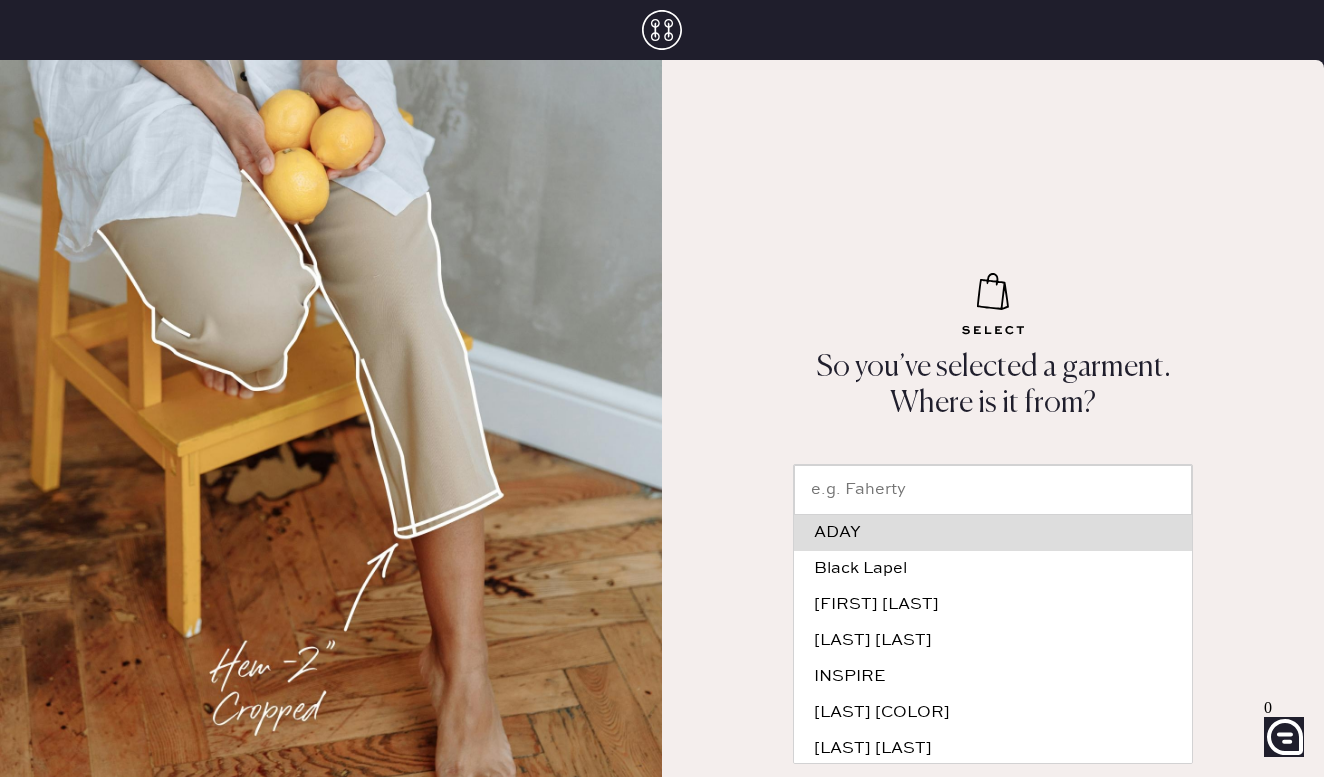 click at bounding box center (993, 490) 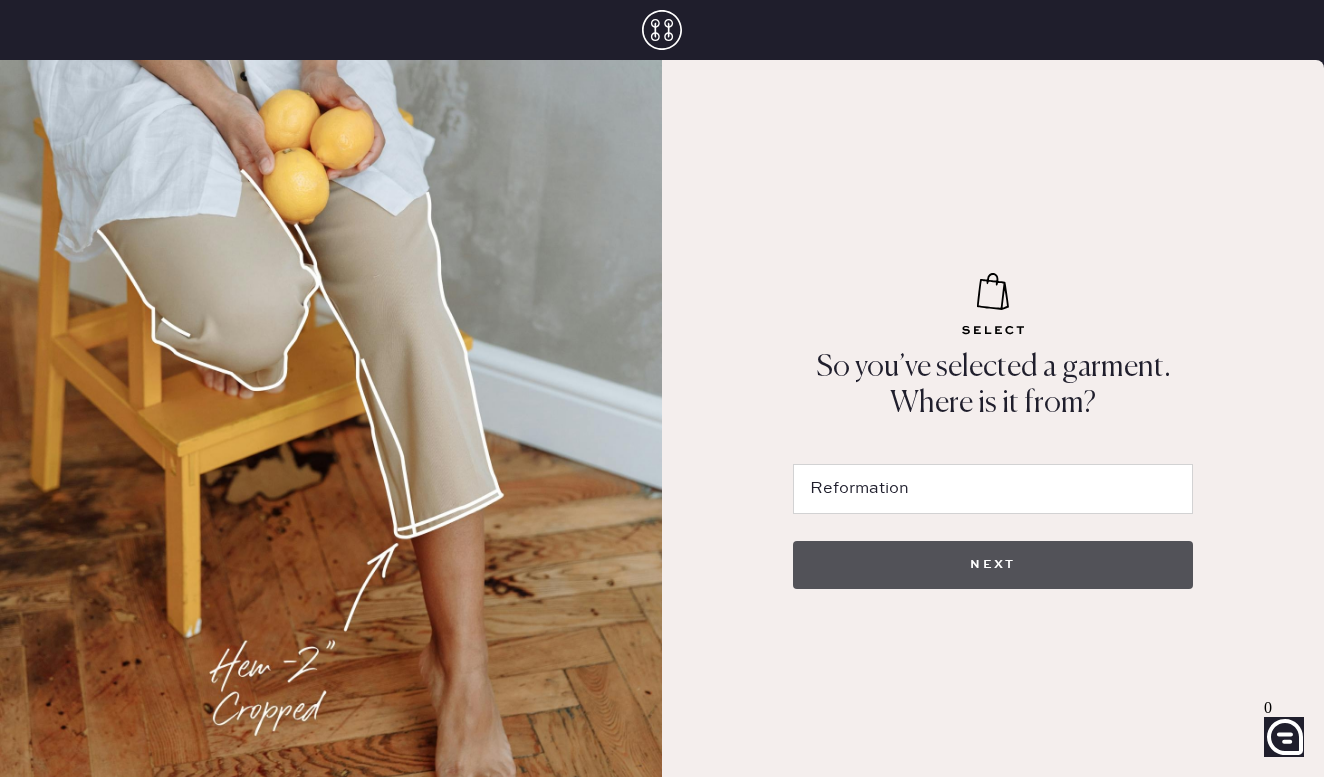 click on "NEXT" at bounding box center [993, 565] 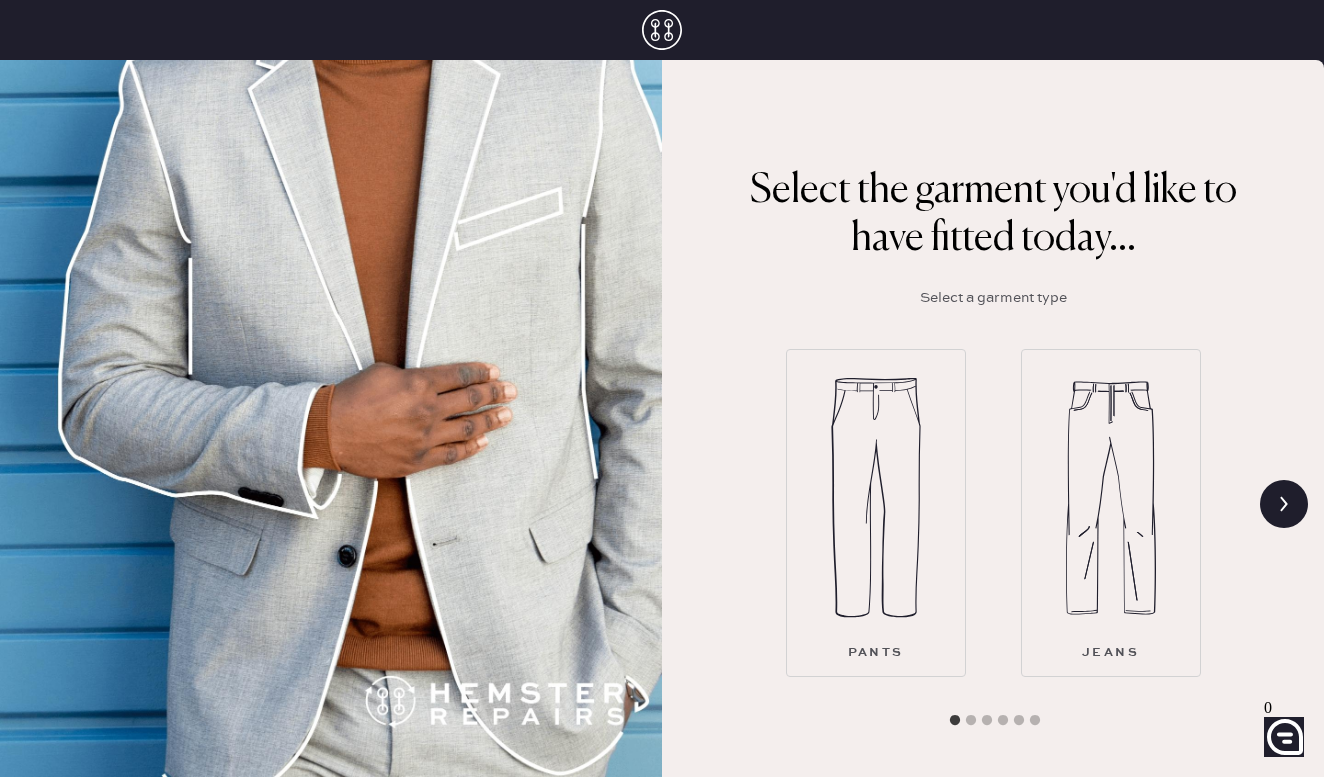 scroll, scrollTop: 36, scrollLeft: 0, axis: vertical 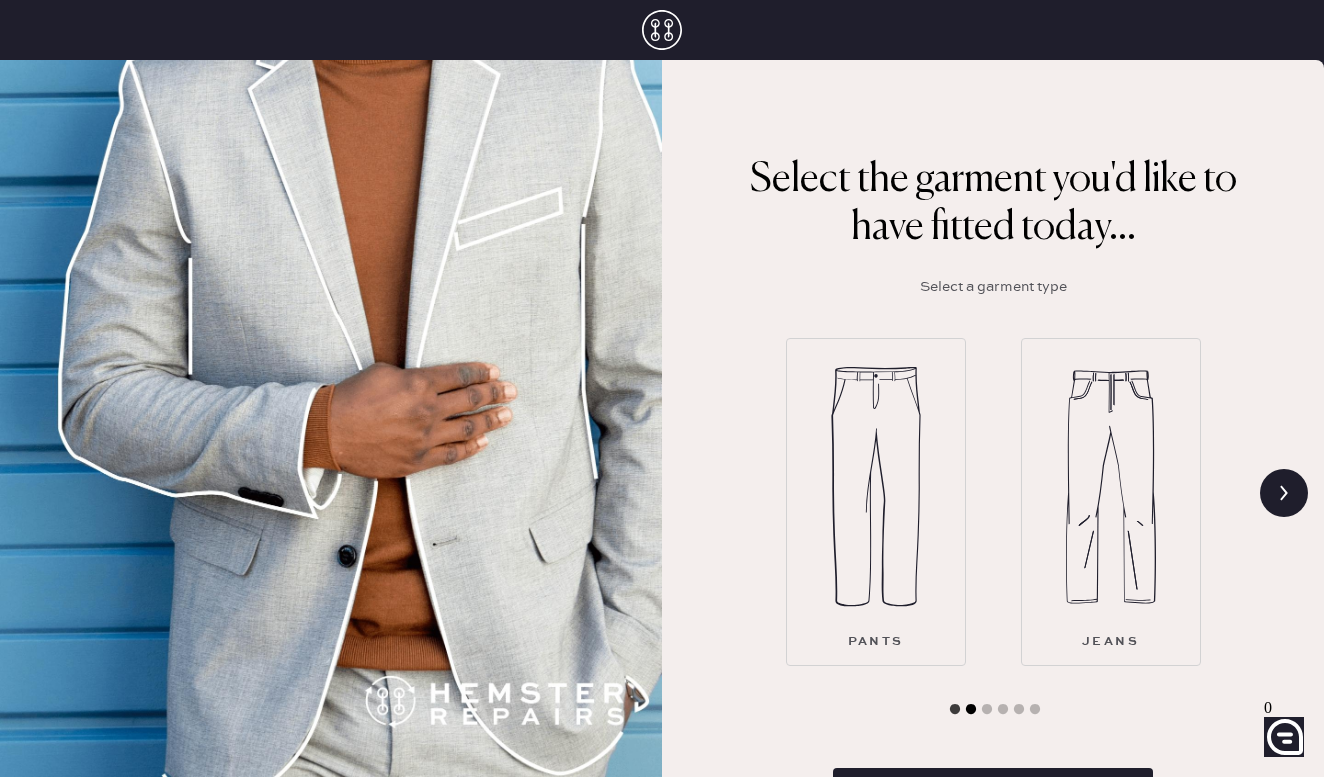 click on "2" at bounding box center (955, 710) 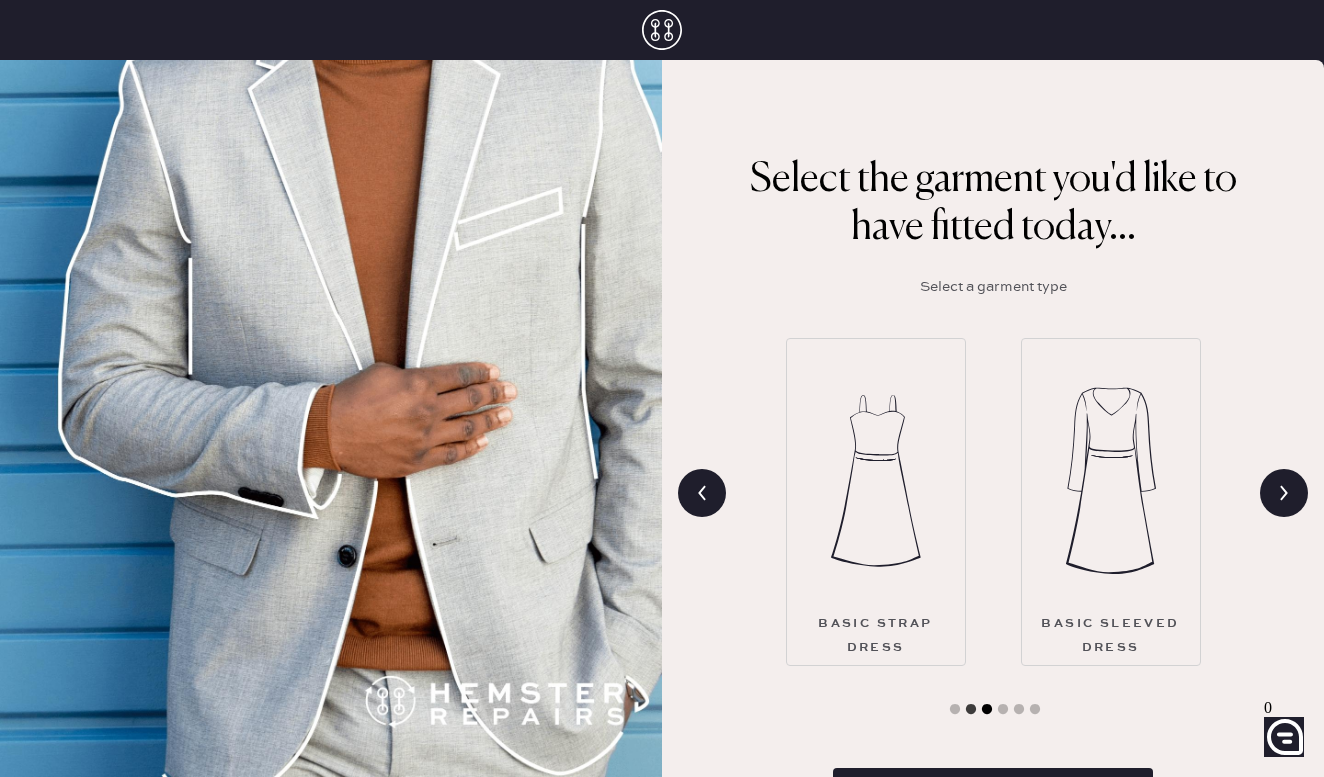 click on "3" at bounding box center [955, 710] 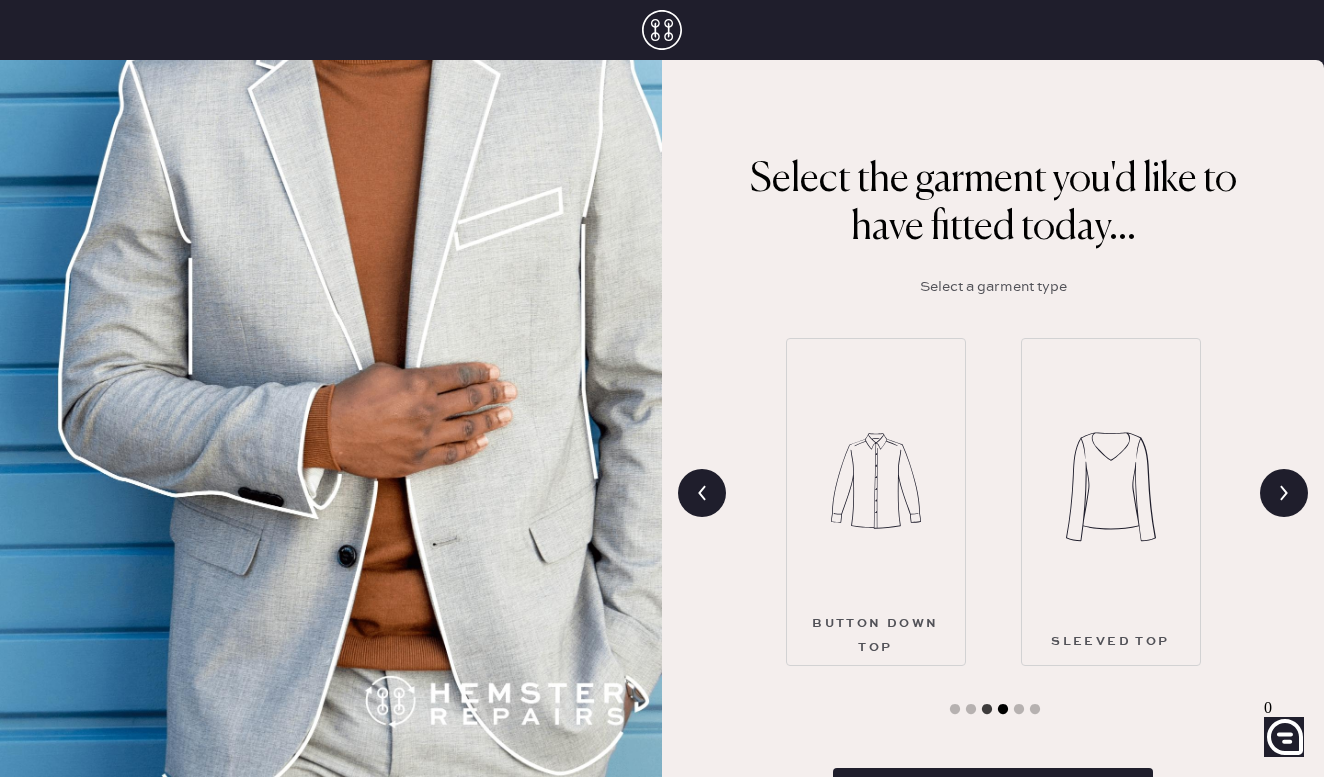 click on "4" at bounding box center (955, 710) 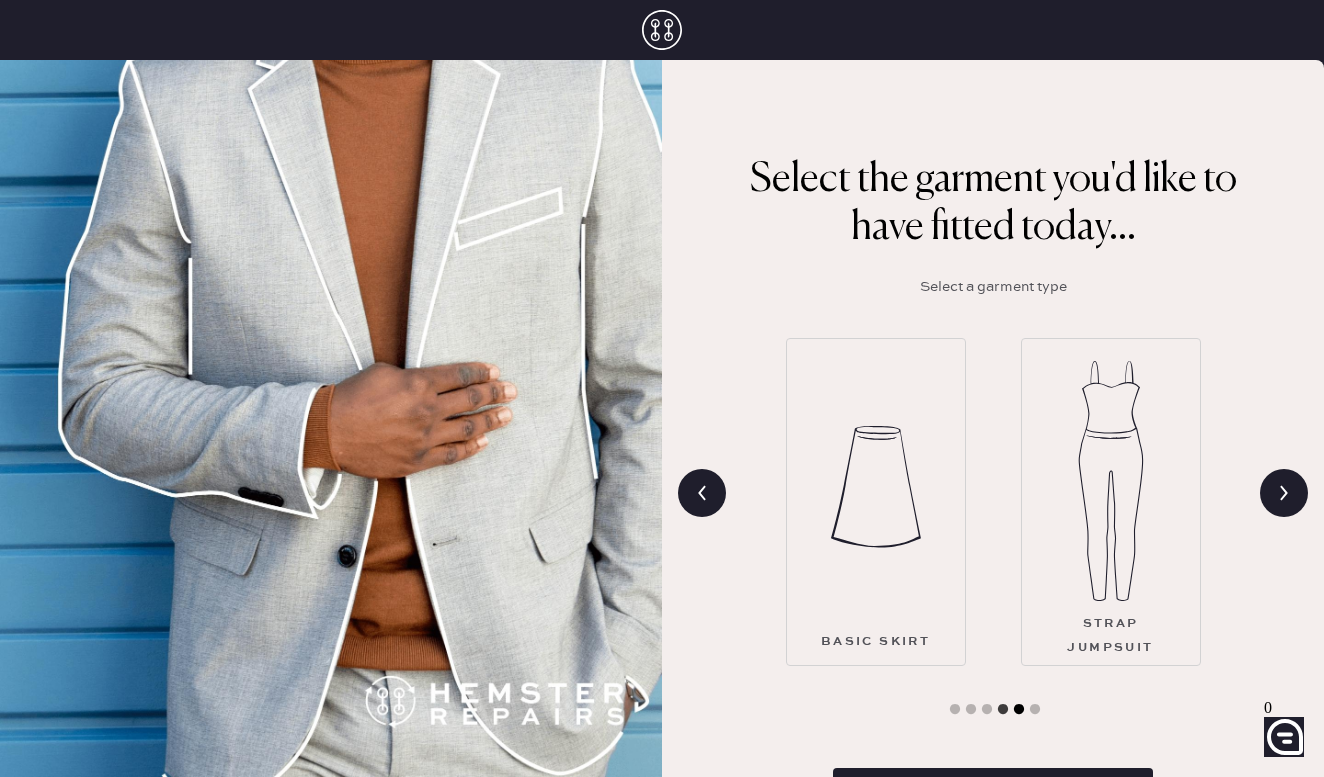click on "5" at bounding box center (955, 710) 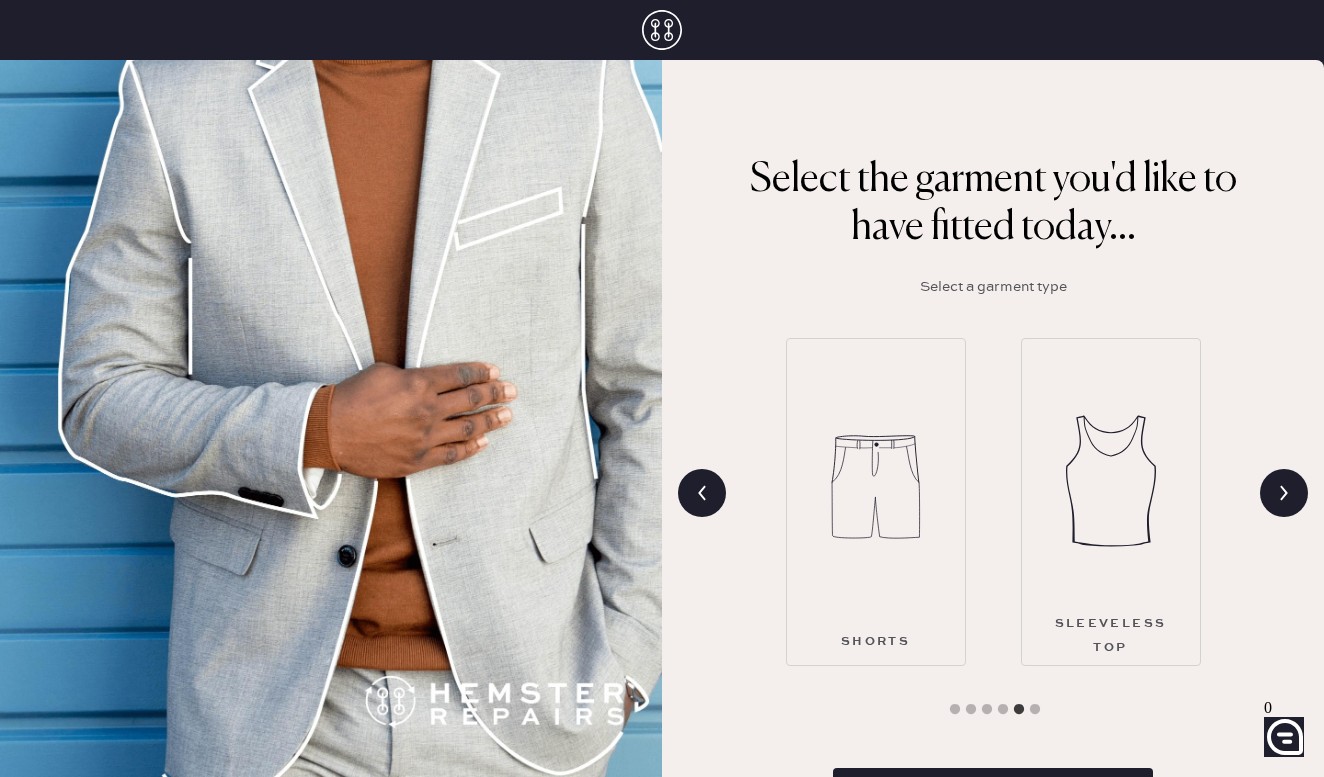 click at bounding box center (876, 487) 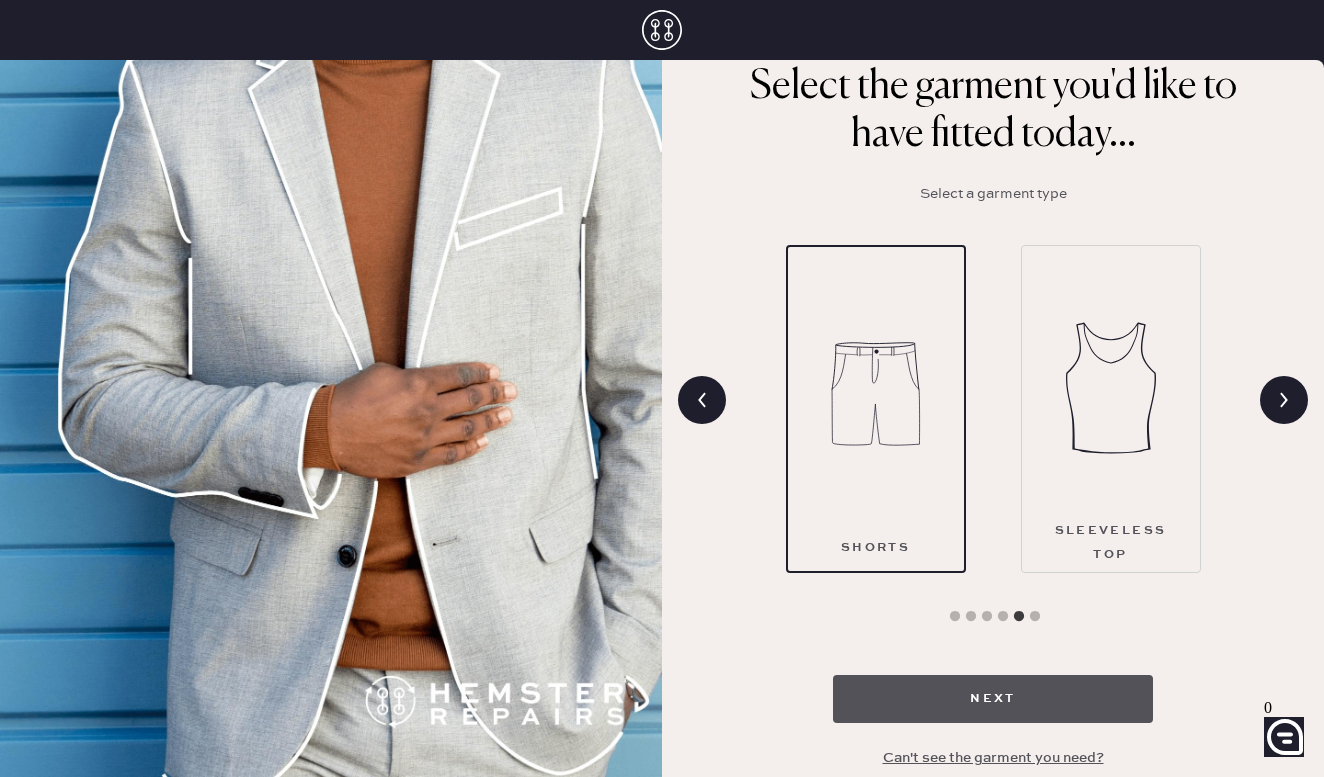 scroll, scrollTop: 129, scrollLeft: 0, axis: vertical 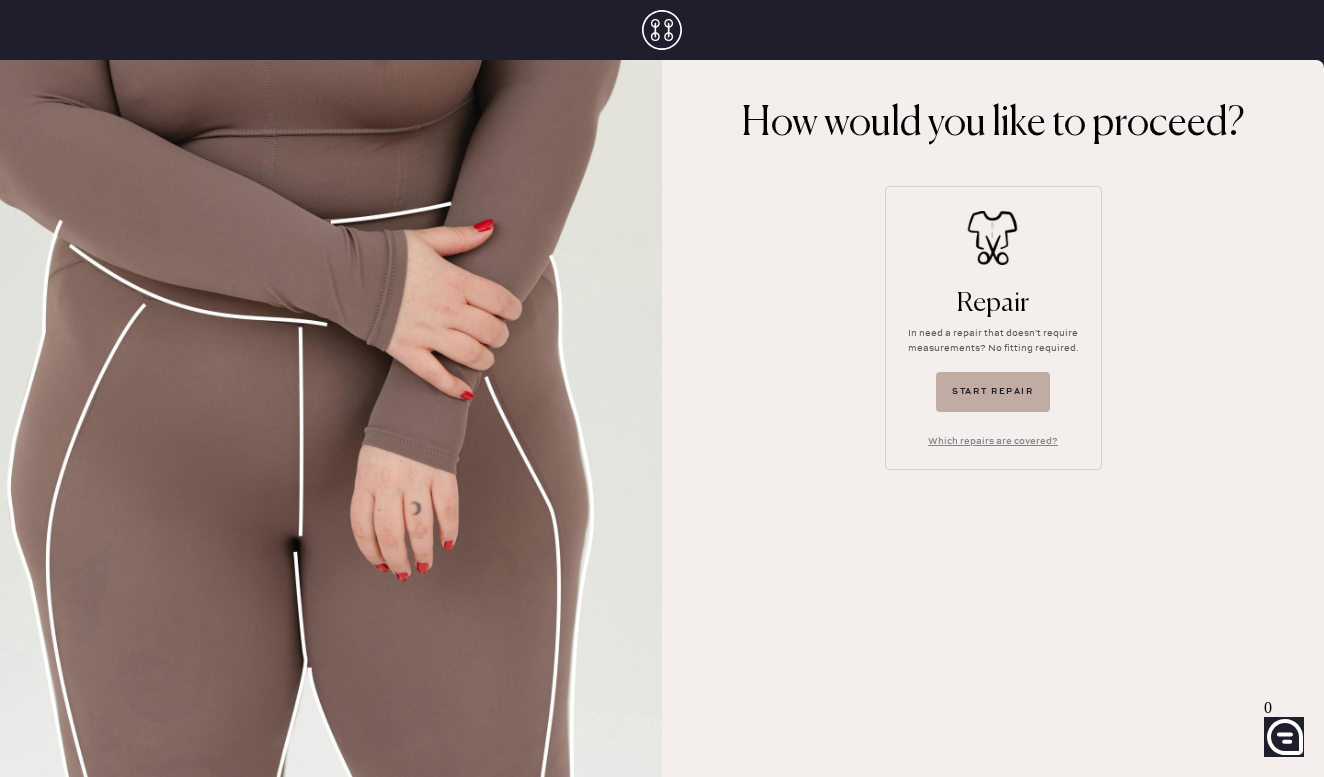 click on "Start repair" at bounding box center [993, 392] 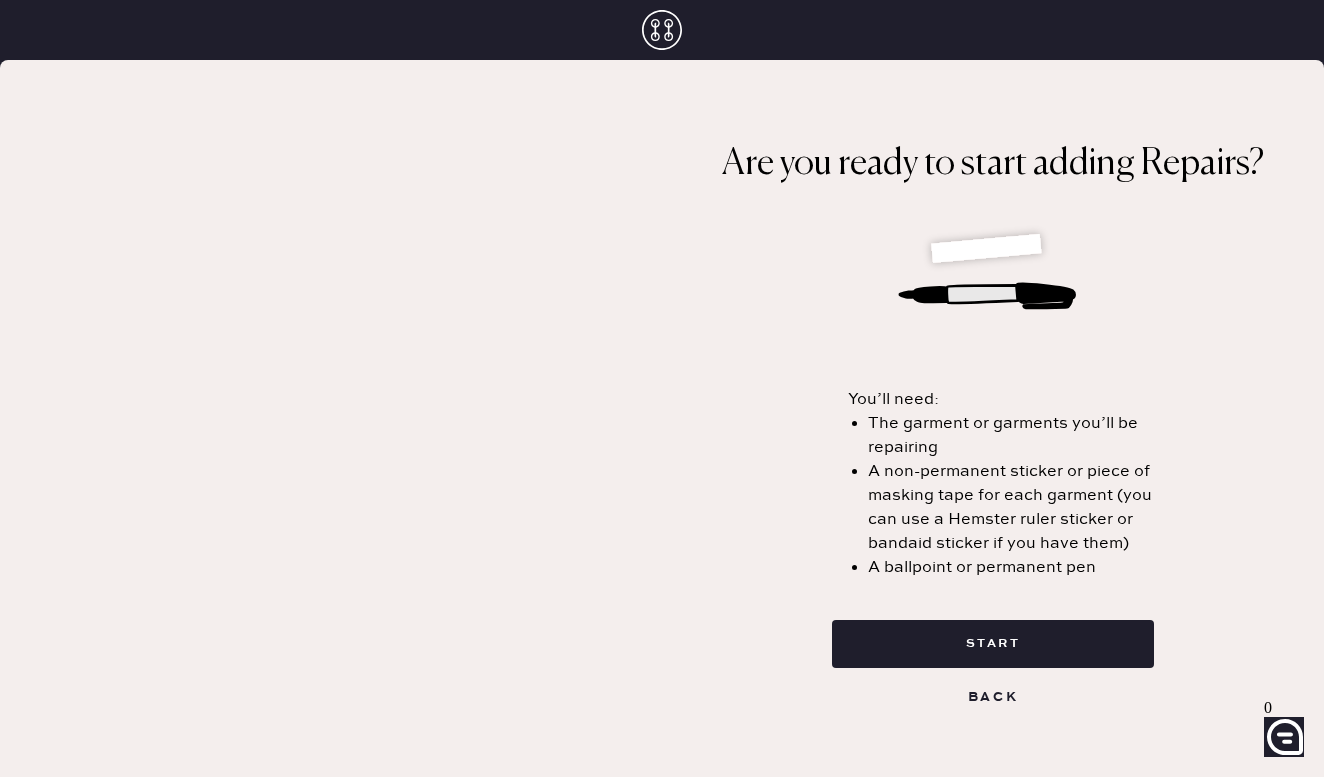 scroll, scrollTop: 0, scrollLeft: 0, axis: both 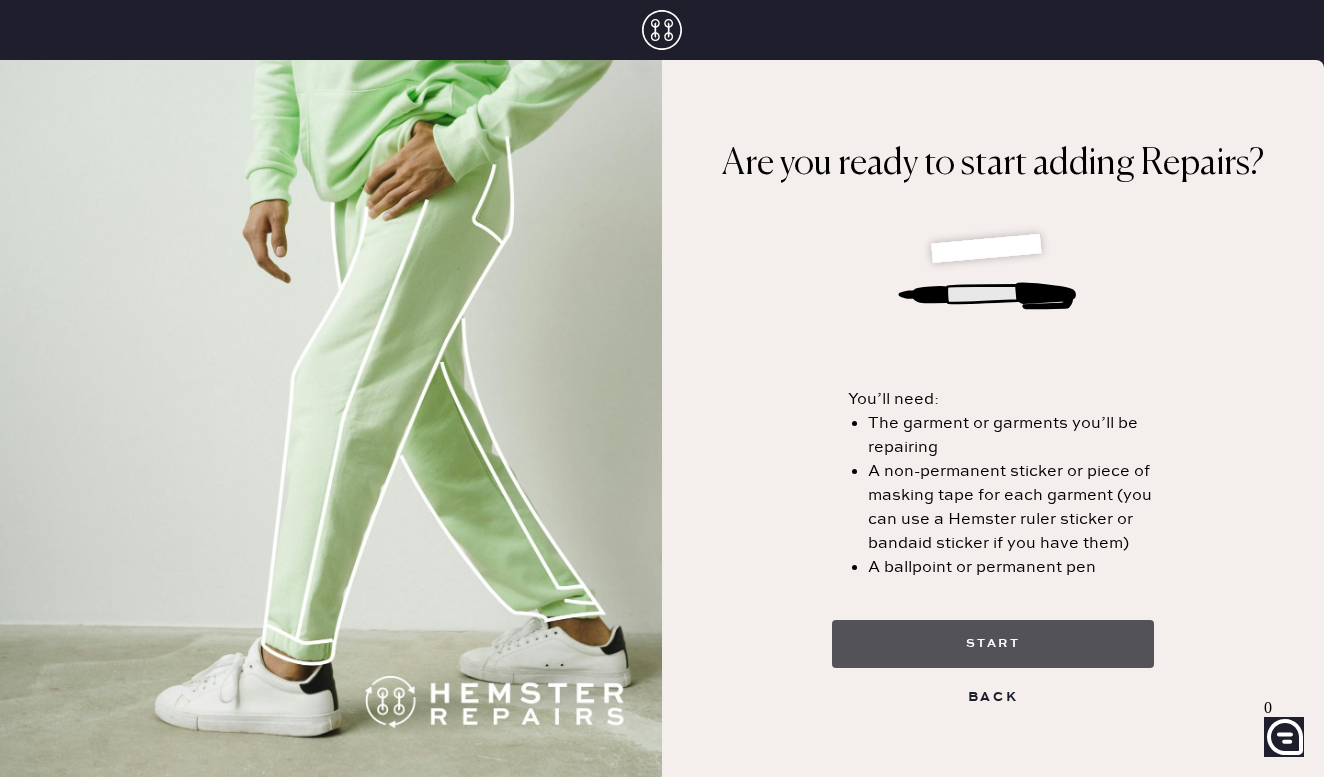click on "start" at bounding box center (993, 644) 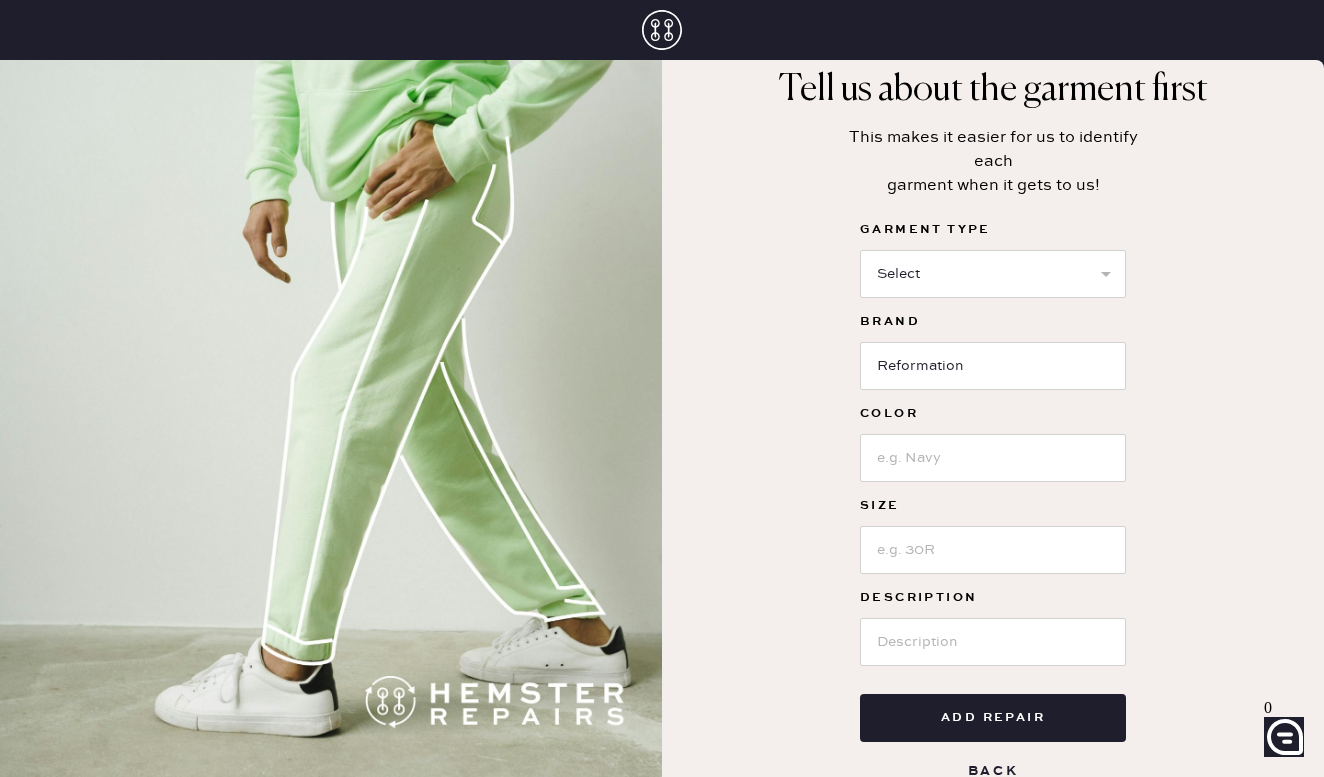scroll, scrollTop: 73, scrollLeft: 0, axis: vertical 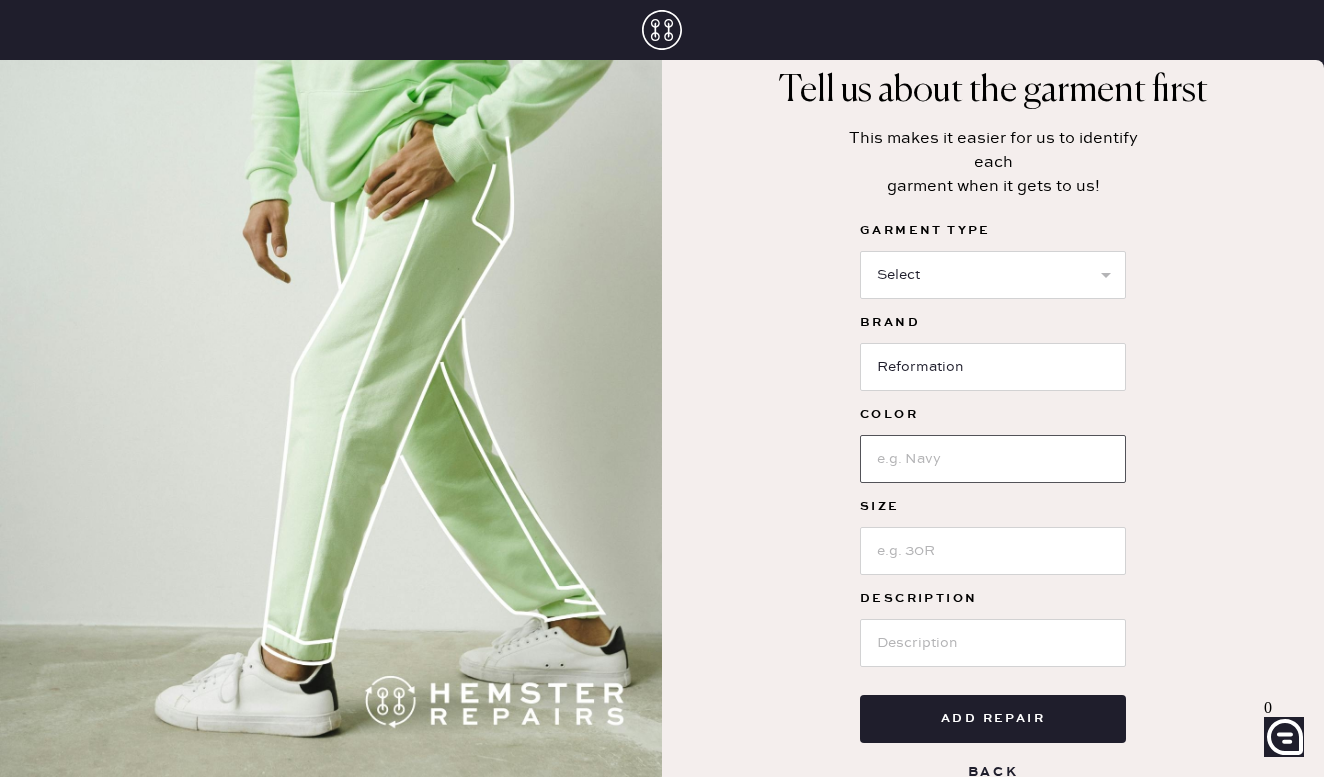 click at bounding box center [993, 459] 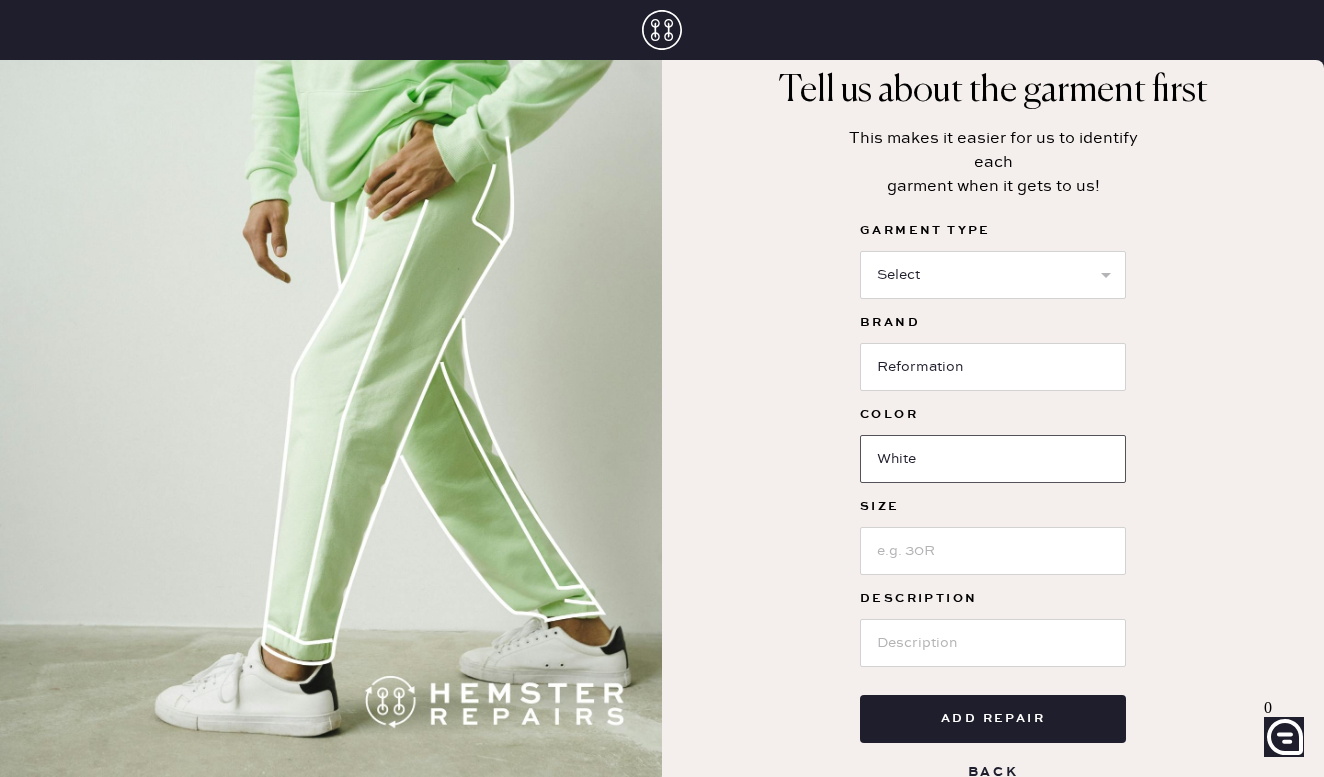 type on "White" 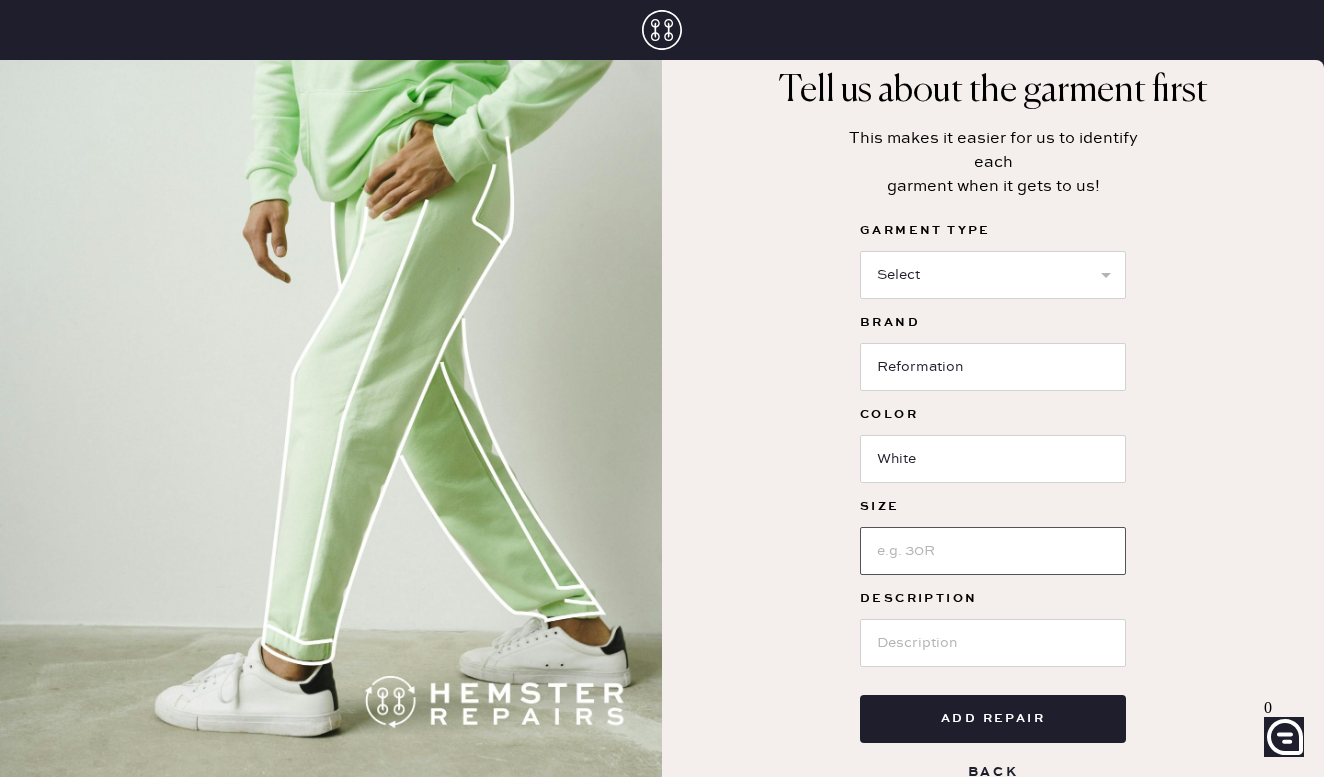 click at bounding box center (993, 551) 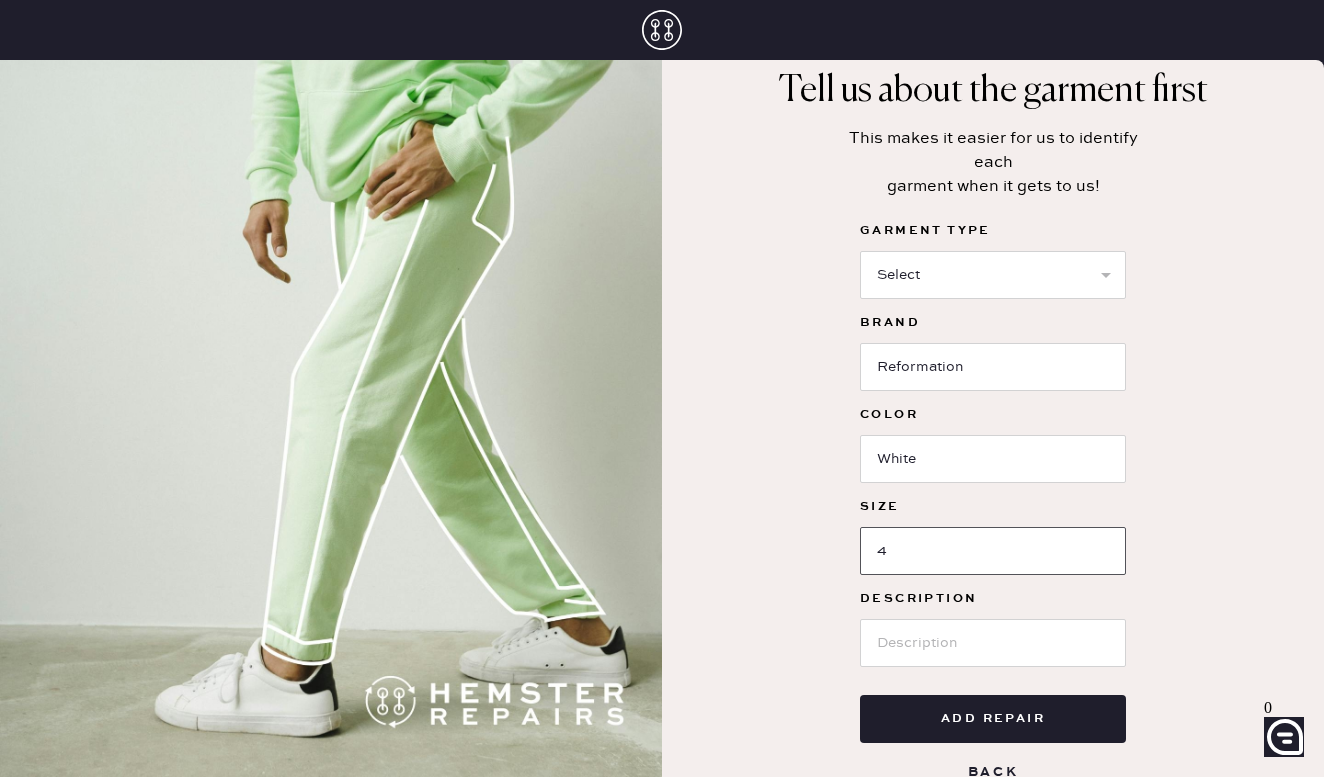 type on "4" 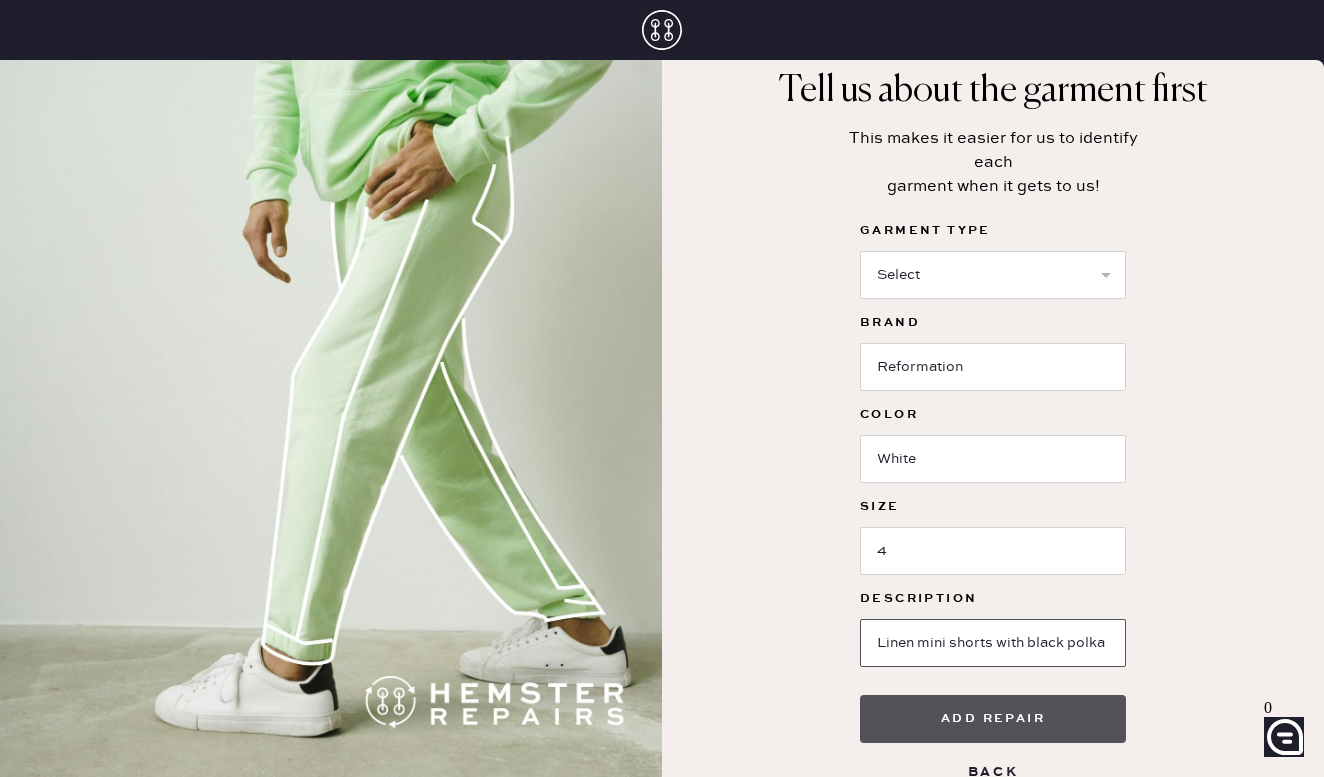 type on "Linen mini shorts with black polka dots" 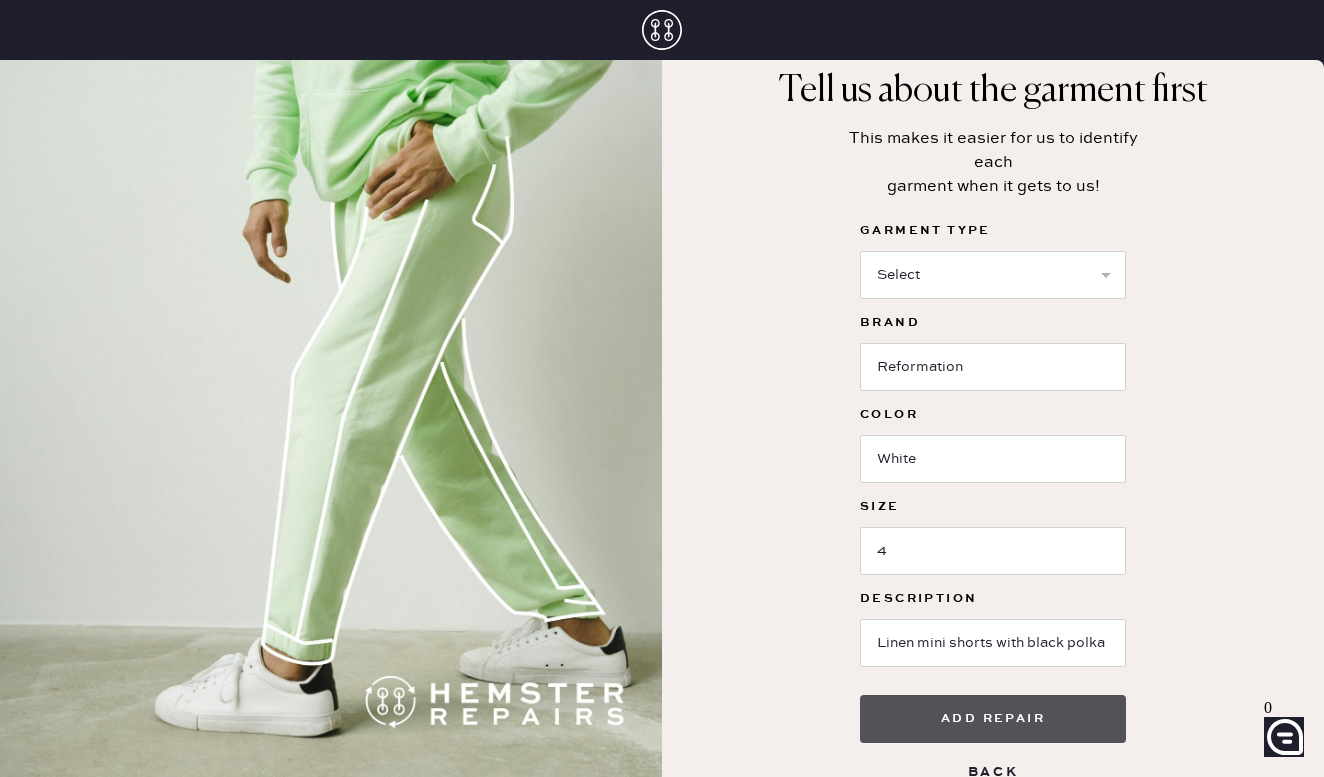 click on "Add repair" at bounding box center (993, 719) 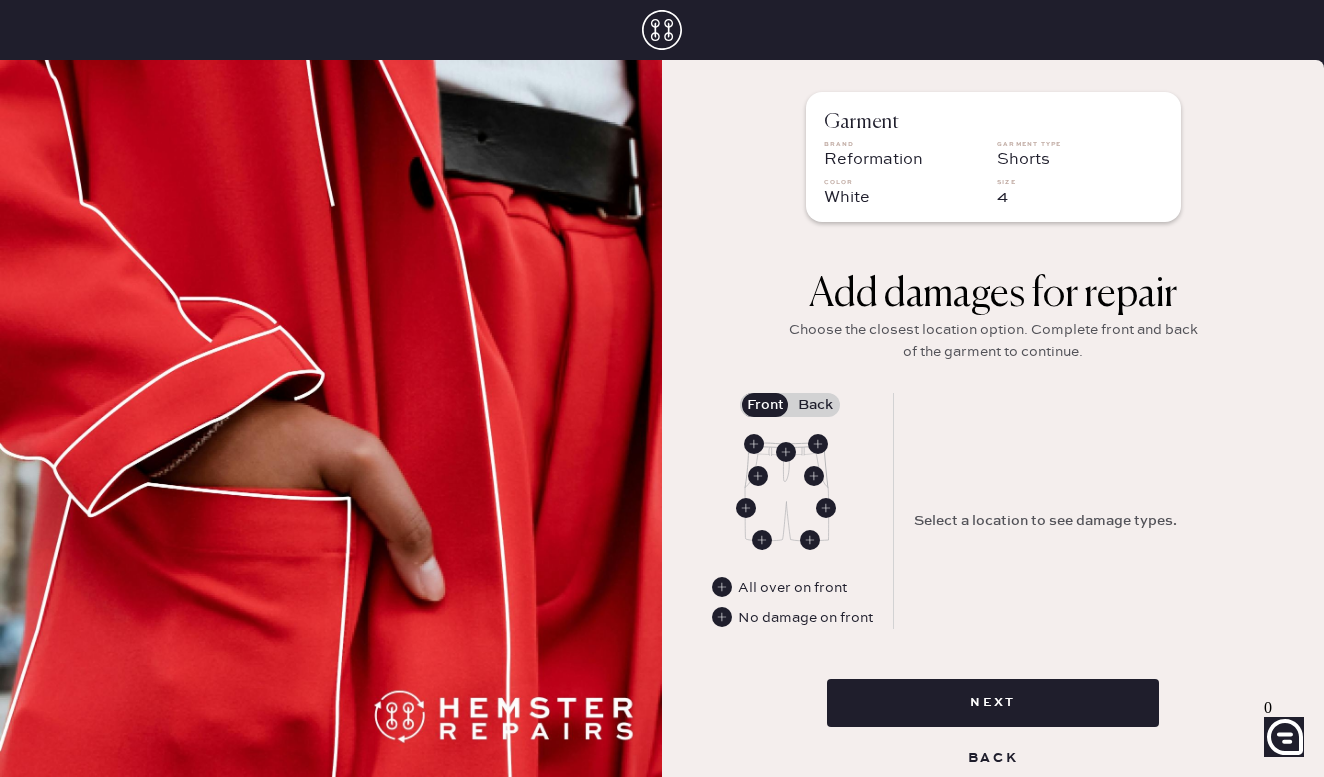 click on "Back" at bounding box center [815, 405] 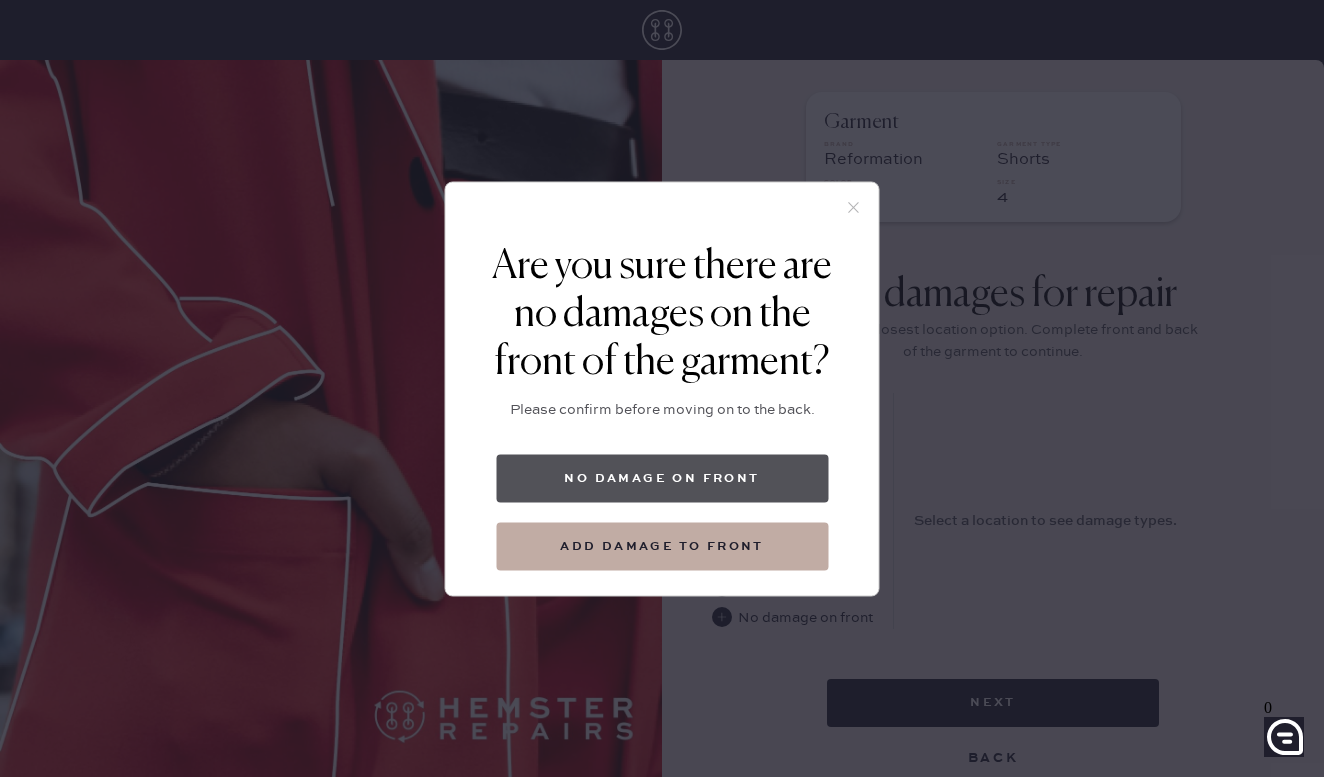 click on "No damage on front" at bounding box center [662, 478] 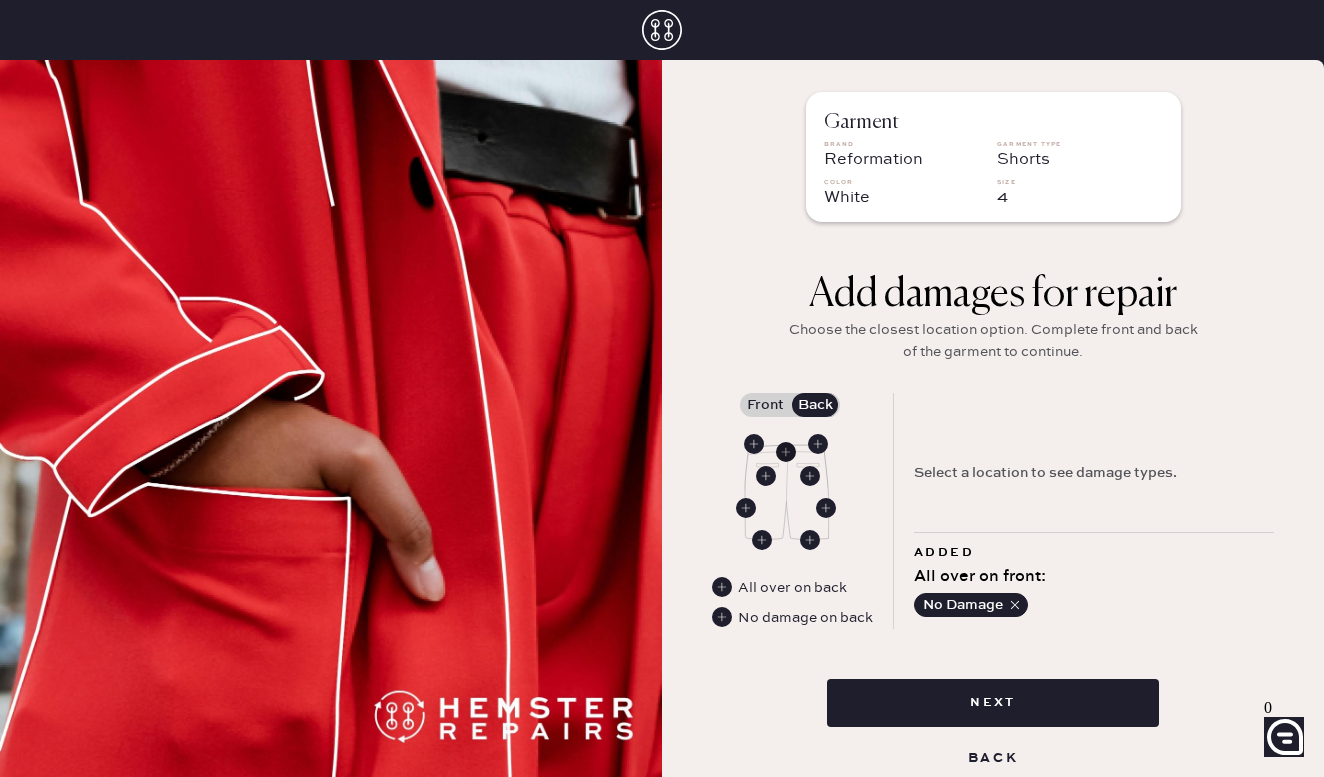 click at bounding box center [786, 452] 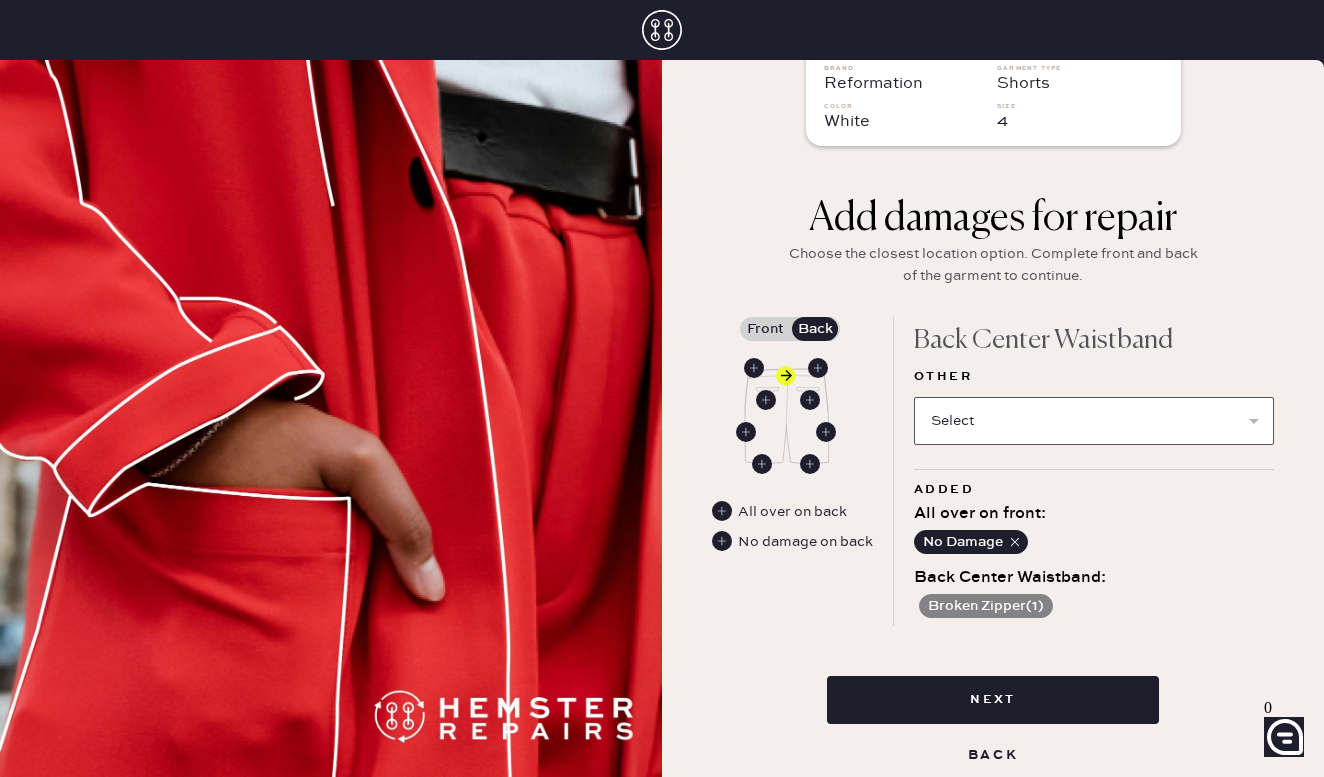 scroll, scrollTop: 77, scrollLeft: 0, axis: vertical 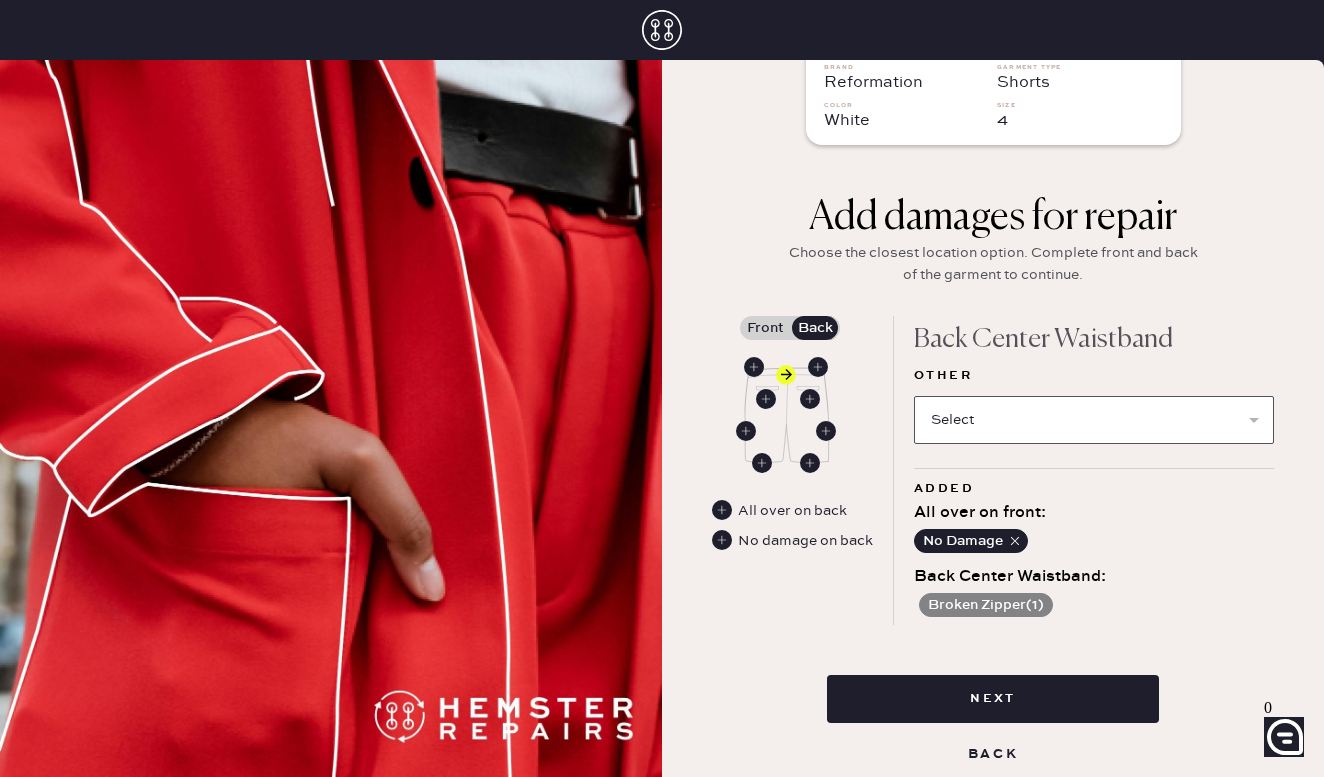 select on "[NUMBER]" 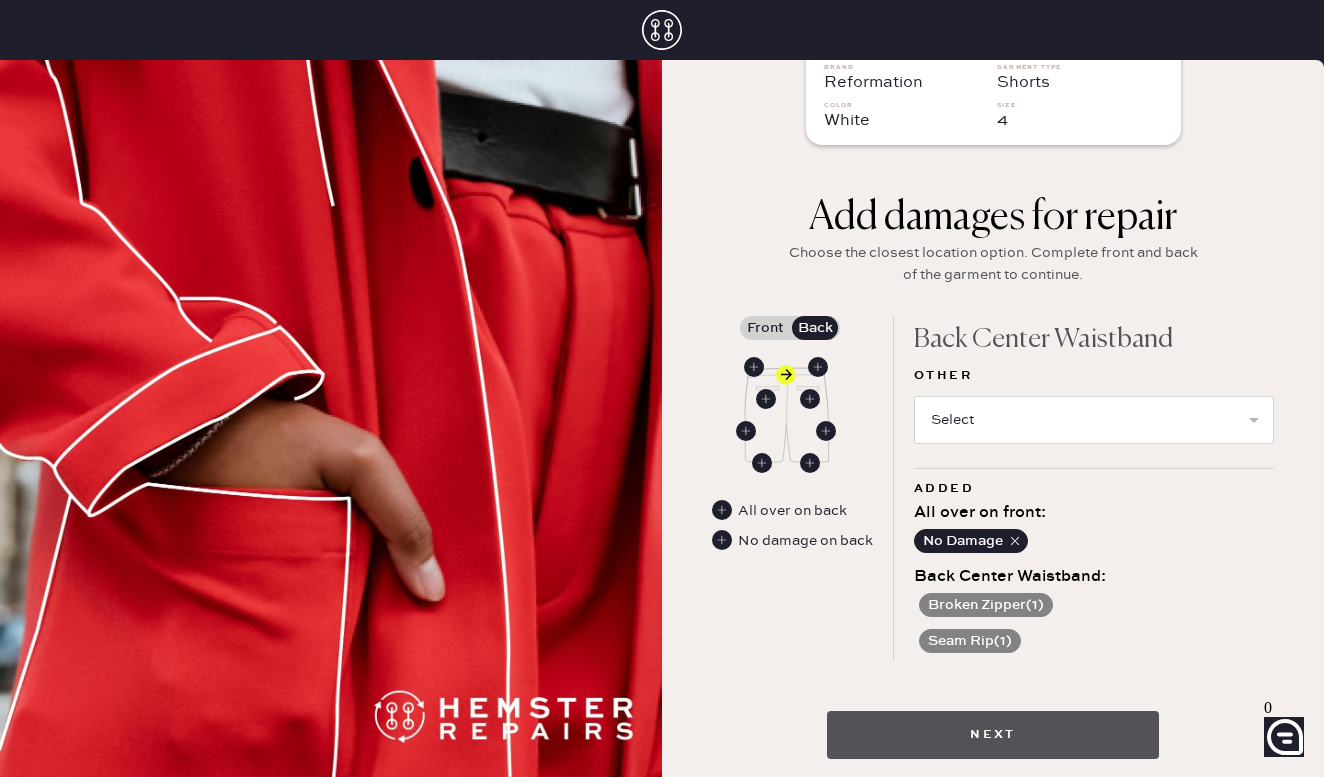 click on "Next" at bounding box center (993, 735) 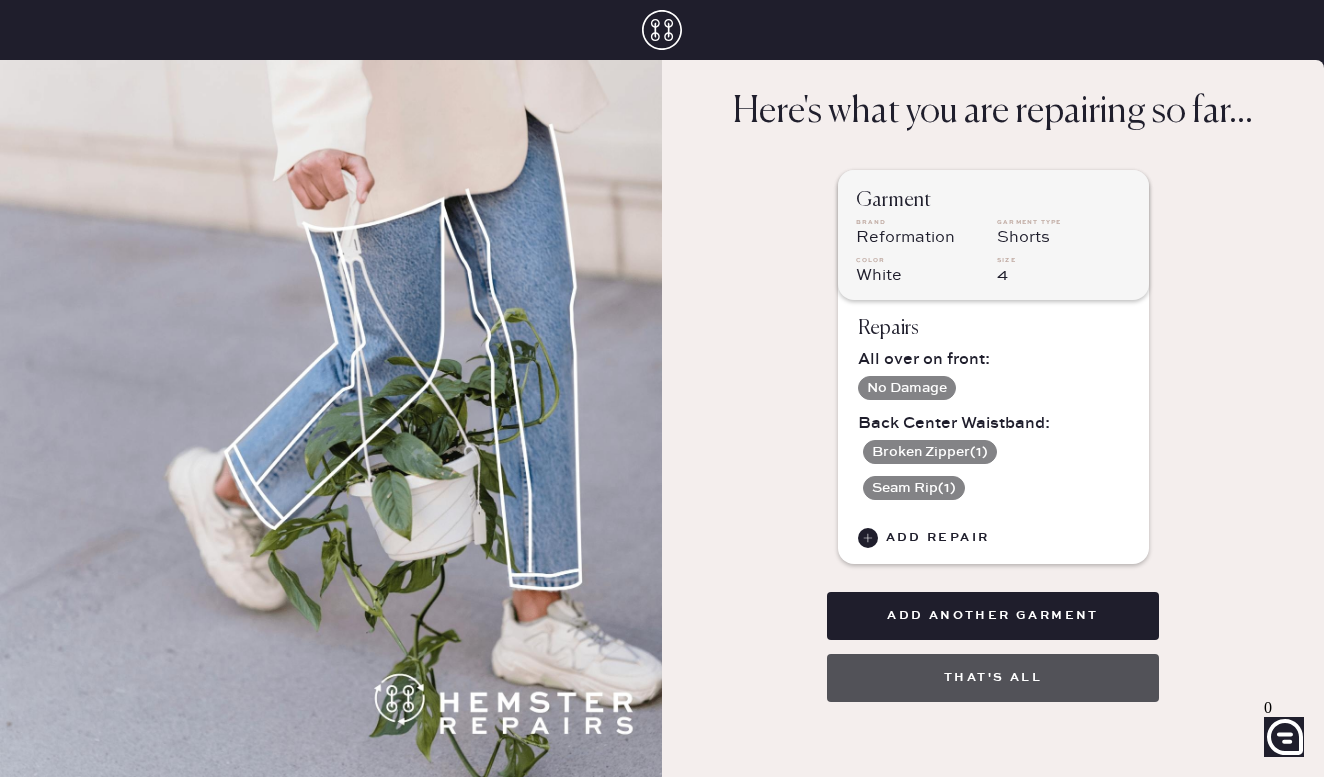 click on "That's all" at bounding box center (993, 678) 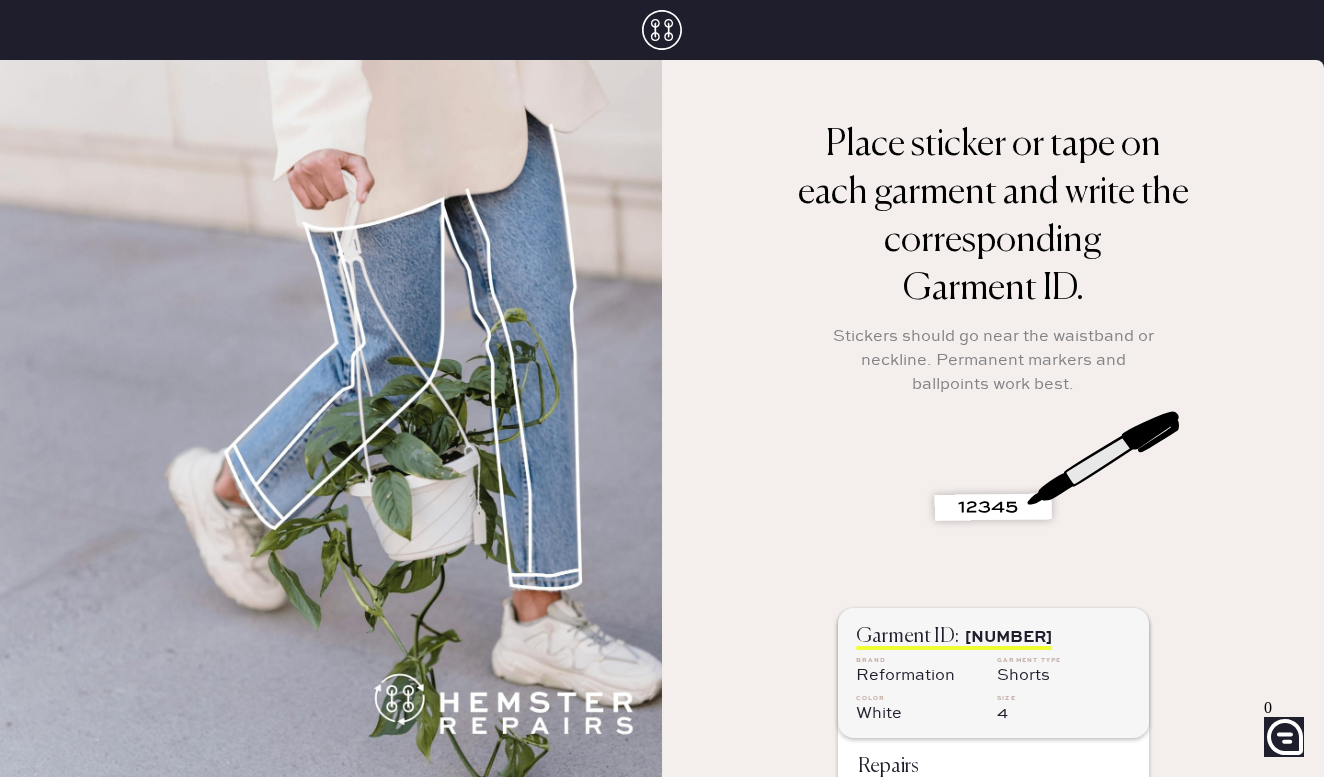 scroll, scrollTop: 11, scrollLeft: 0, axis: vertical 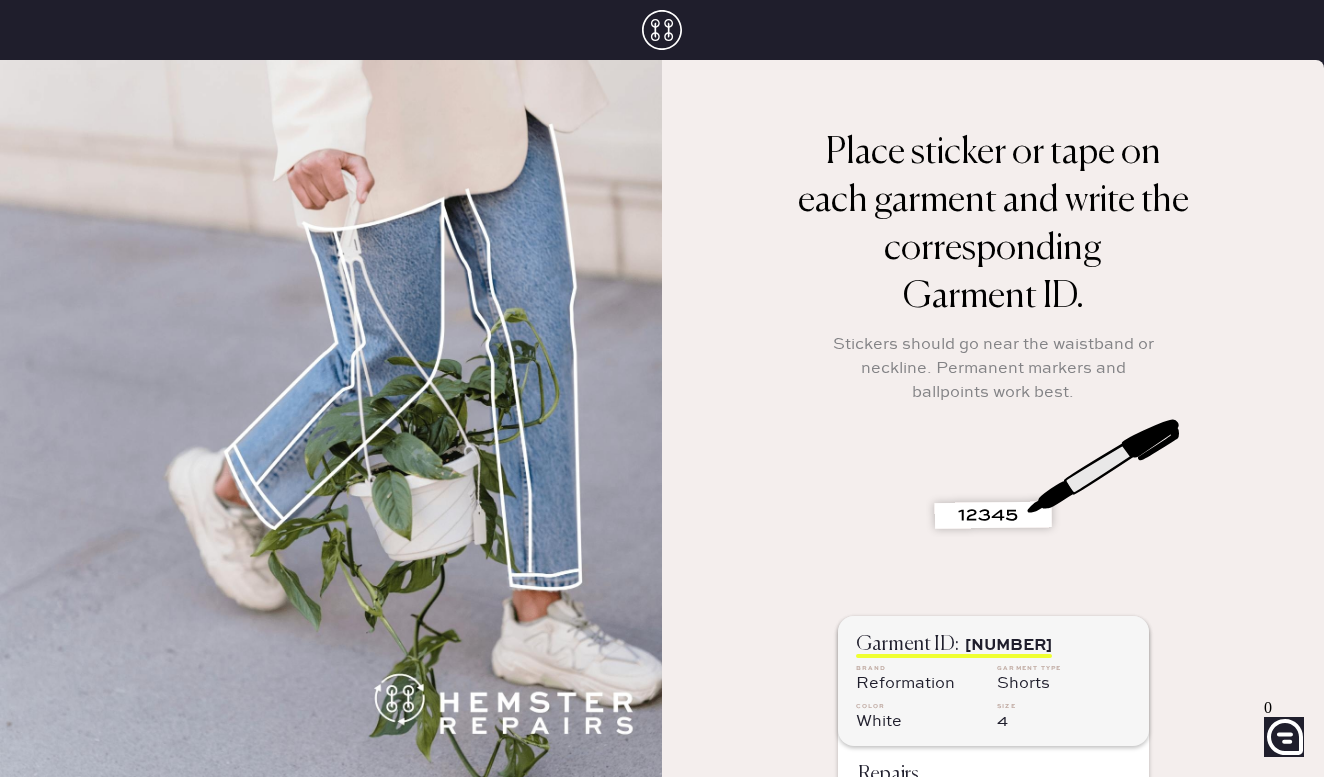 click at bounding box center [1053, 471] 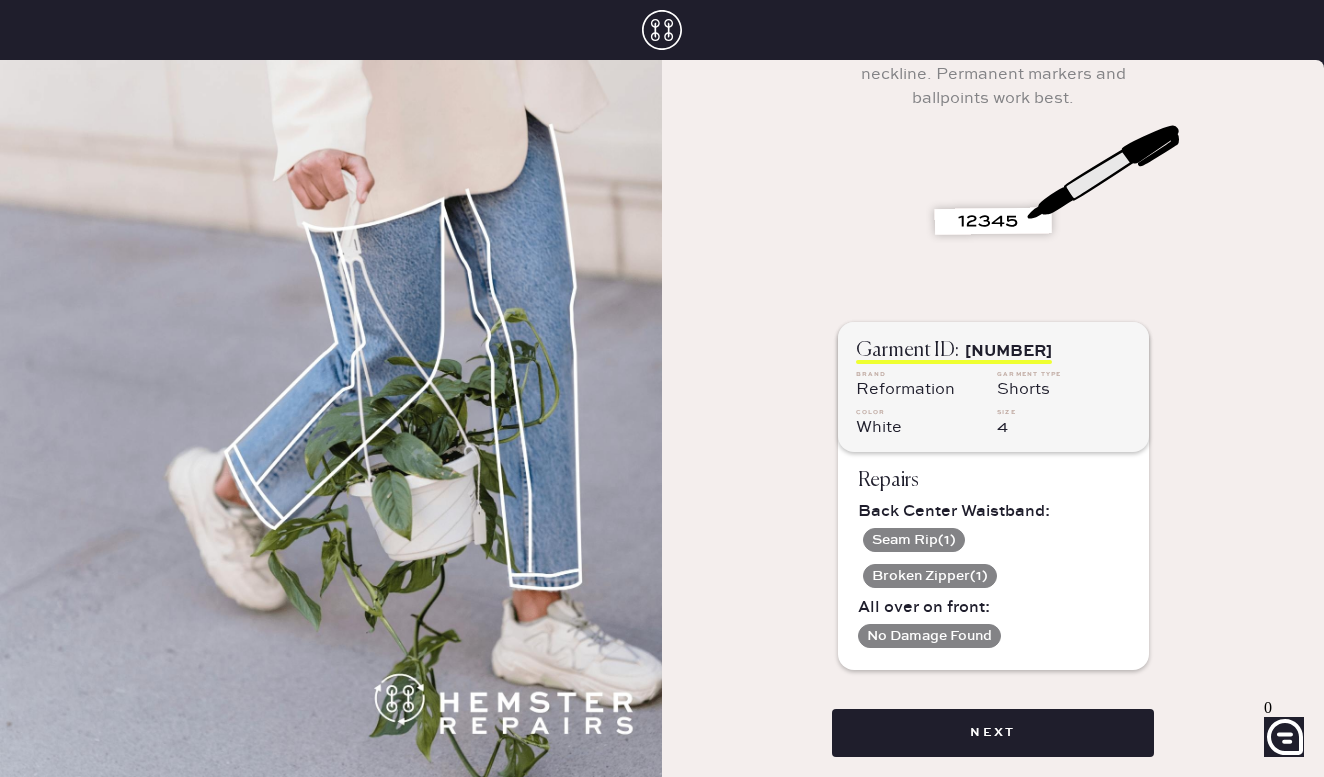 scroll, scrollTop: 305, scrollLeft: 0, axis: vertical 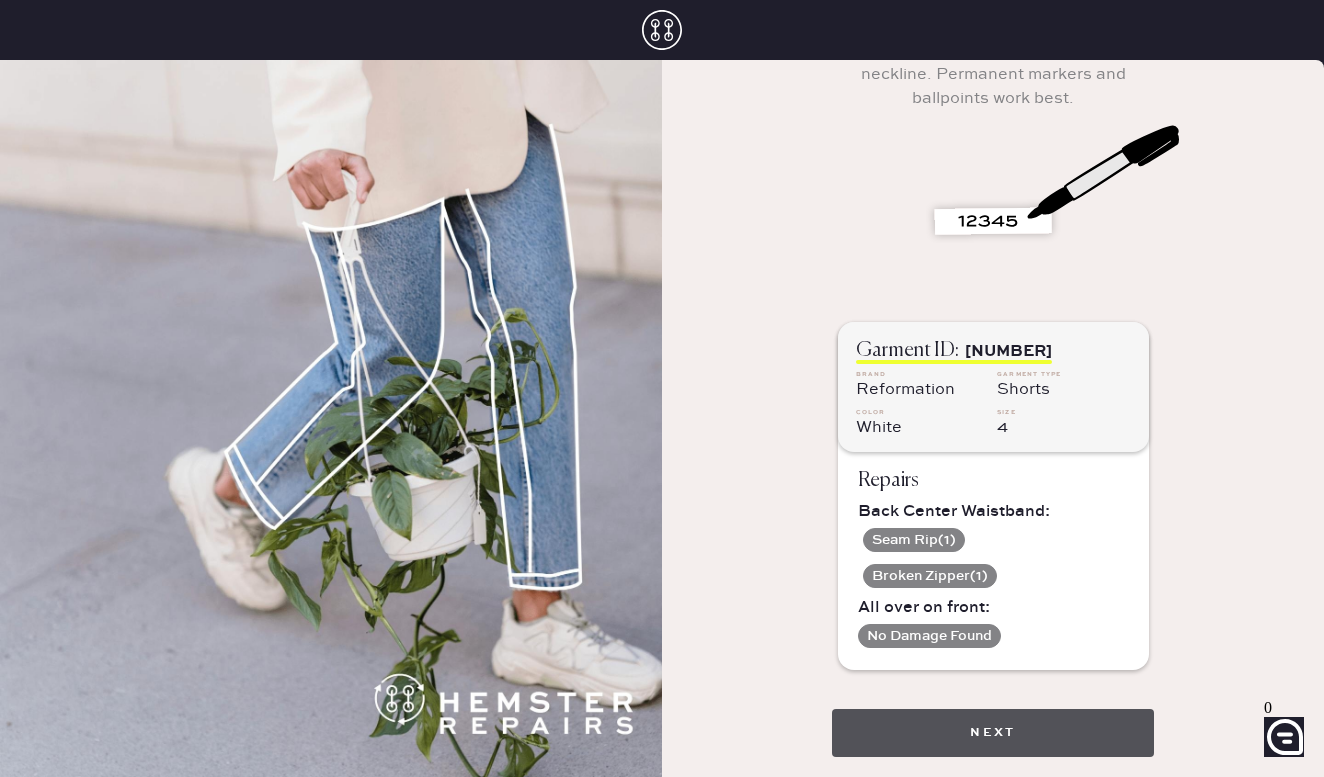 click on "Next" at bounding box center (993, 733) 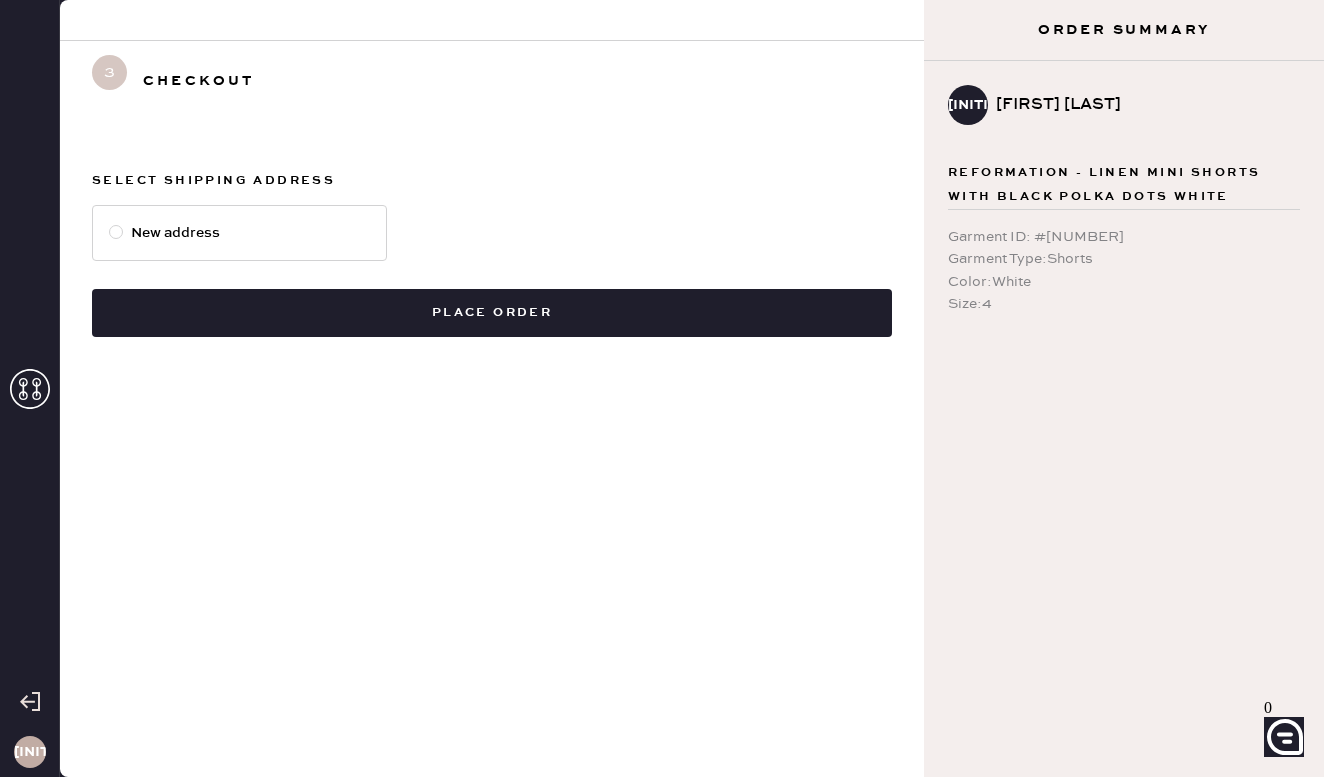 click on "New address" at bounding box center [239, 233] 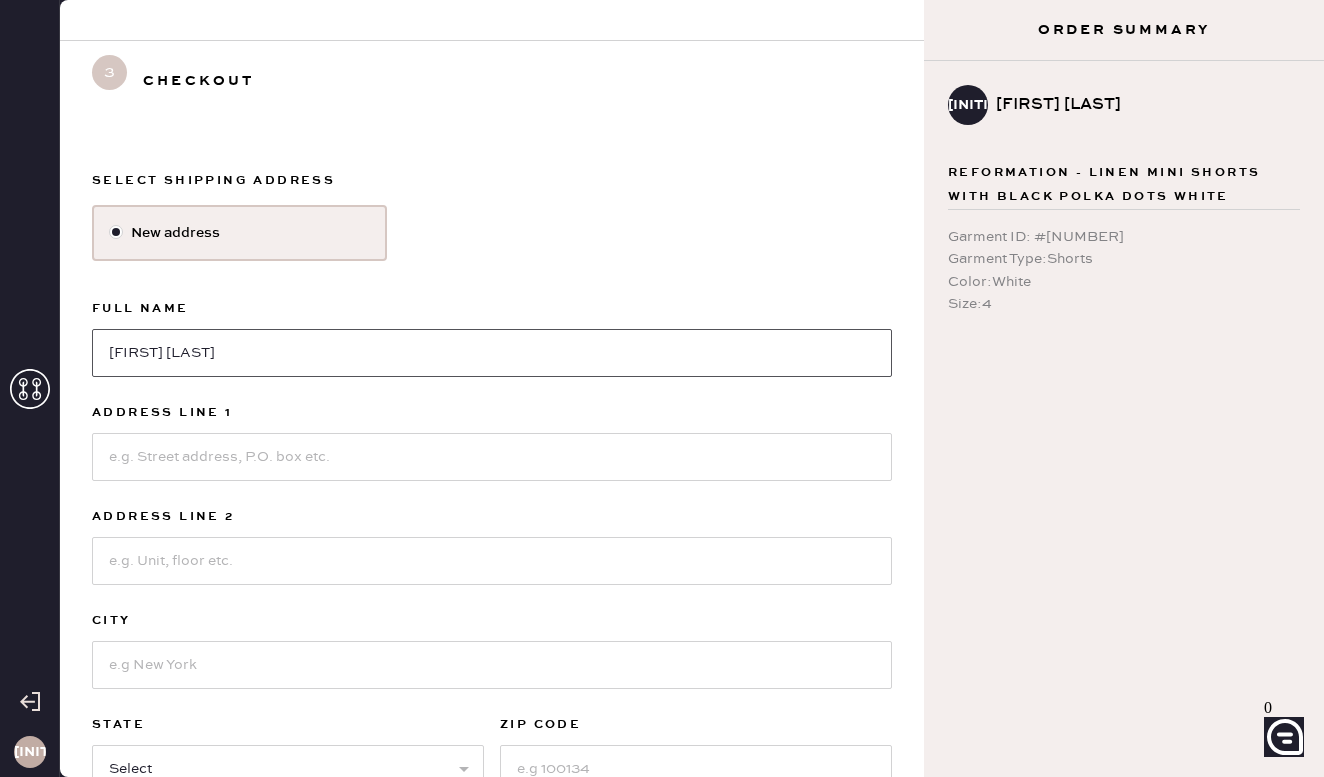 type on "[FIRST] [LAST]" 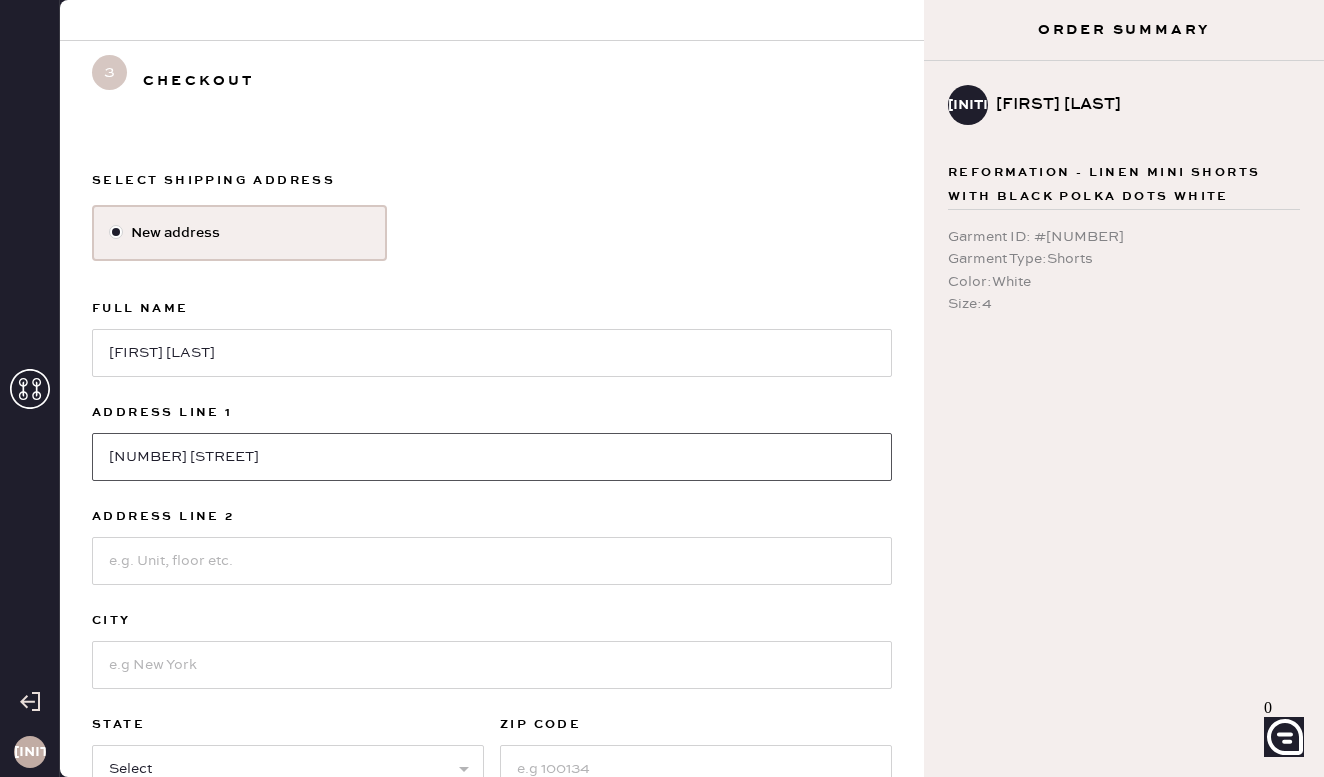 type on "[NUMBER] [STREET]" 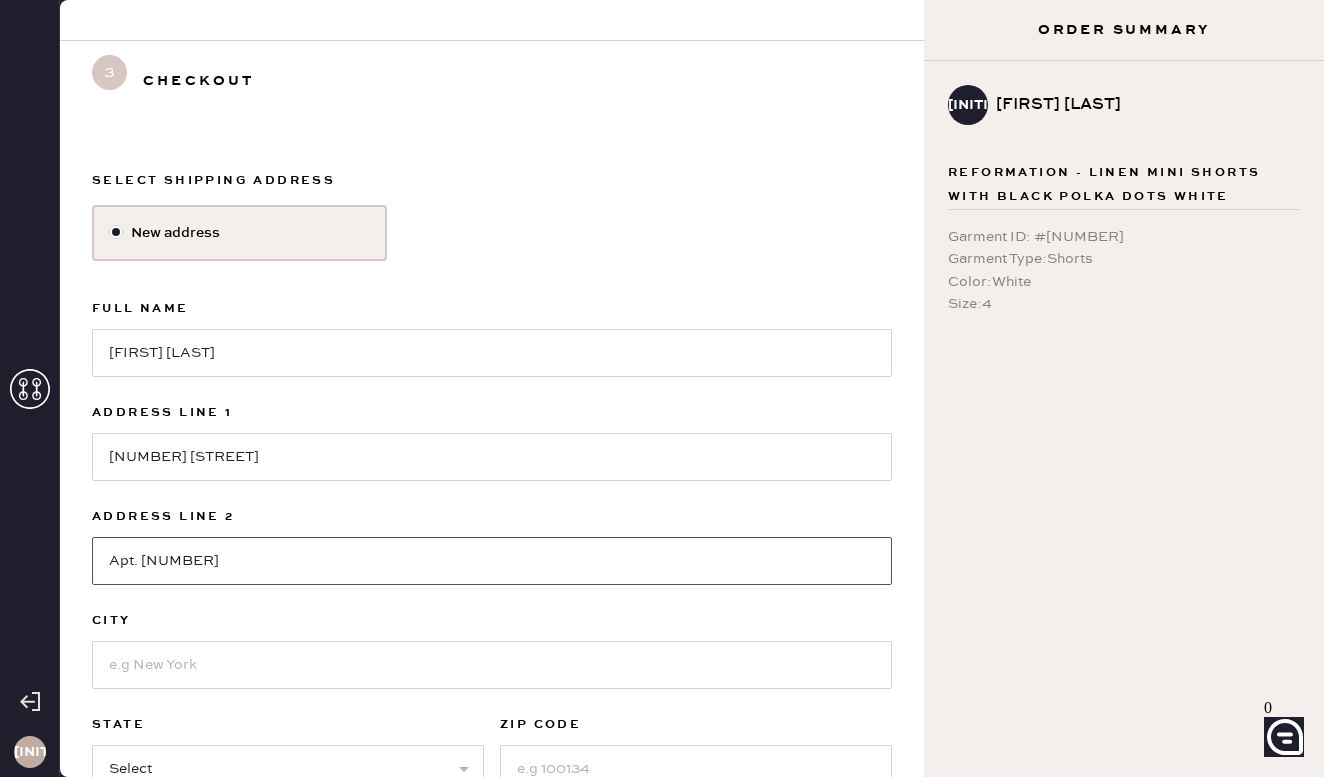 type on "Apt. [NUMBER]" 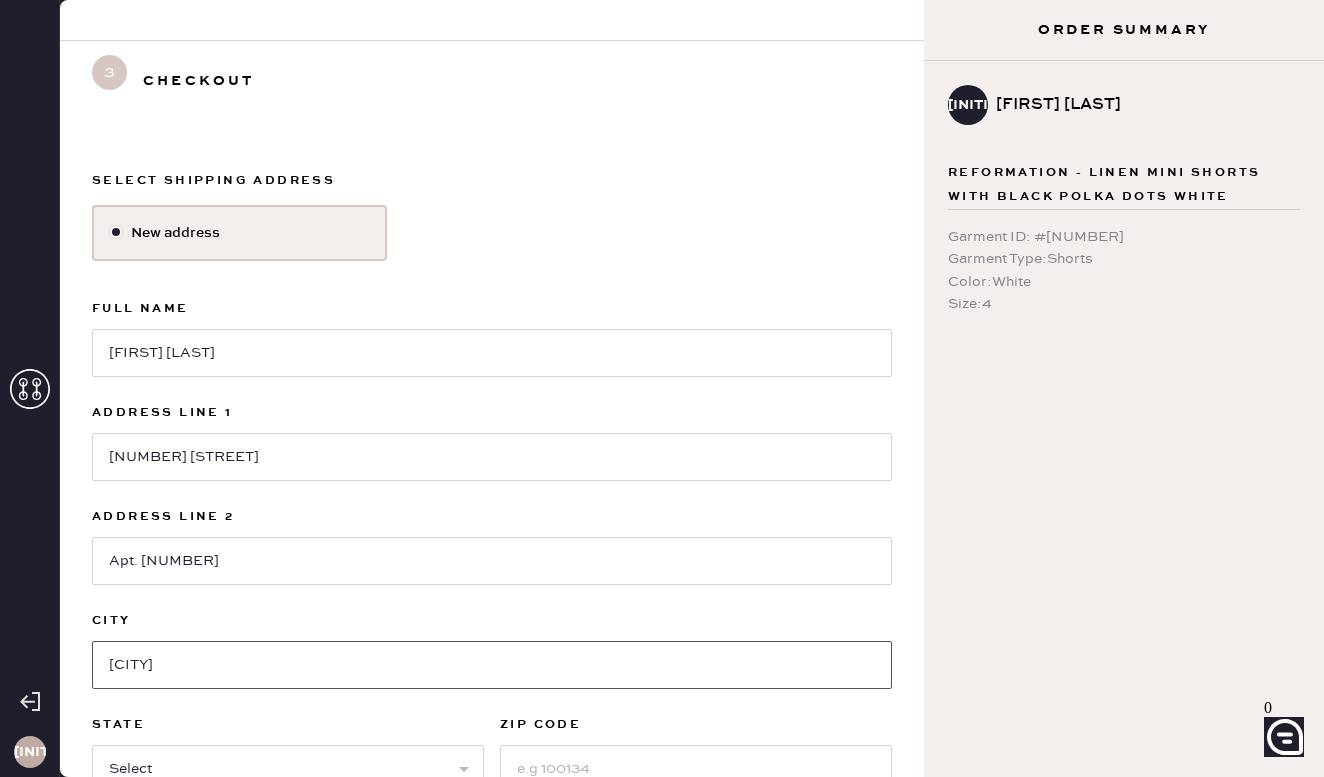 type on "[CITY]" 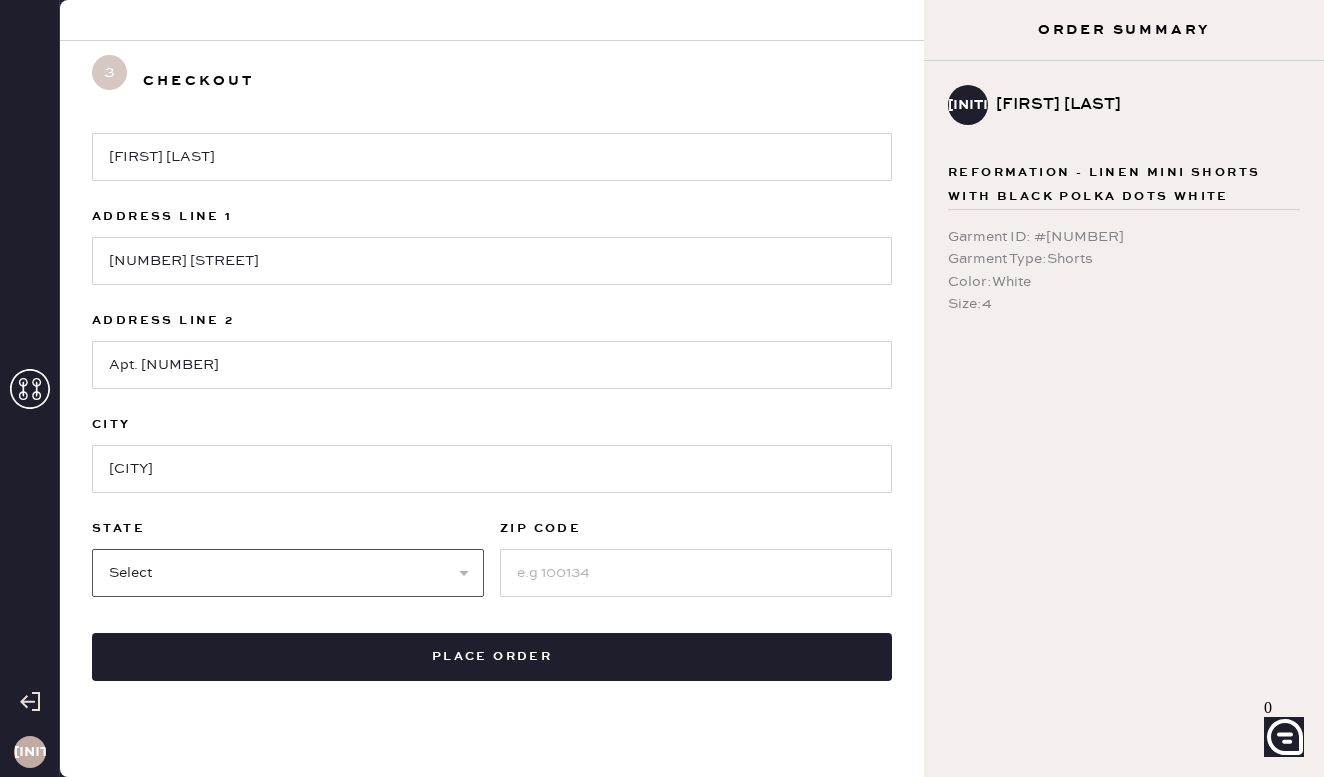scroll, scrollTop: 196, scrollLeft: 0, axis: vertical 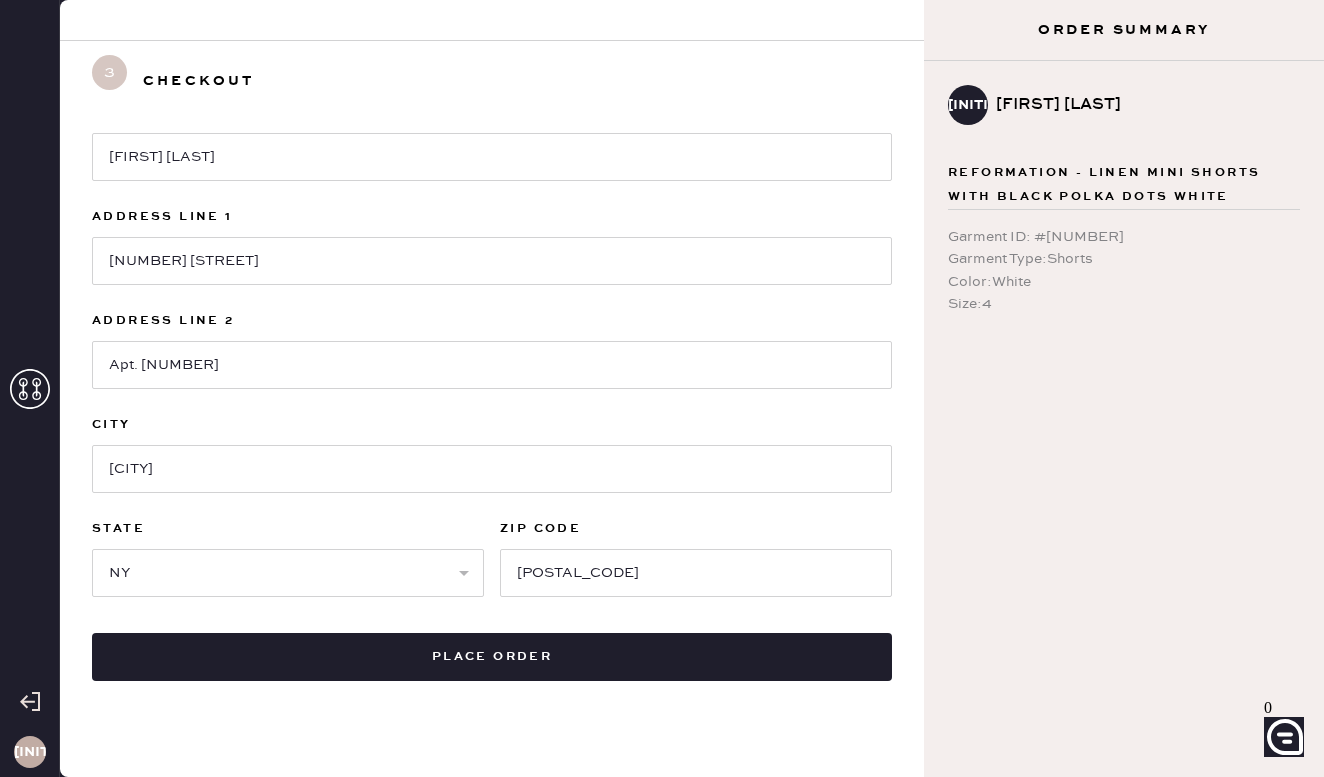 type on "[POSTAL_CODE]" 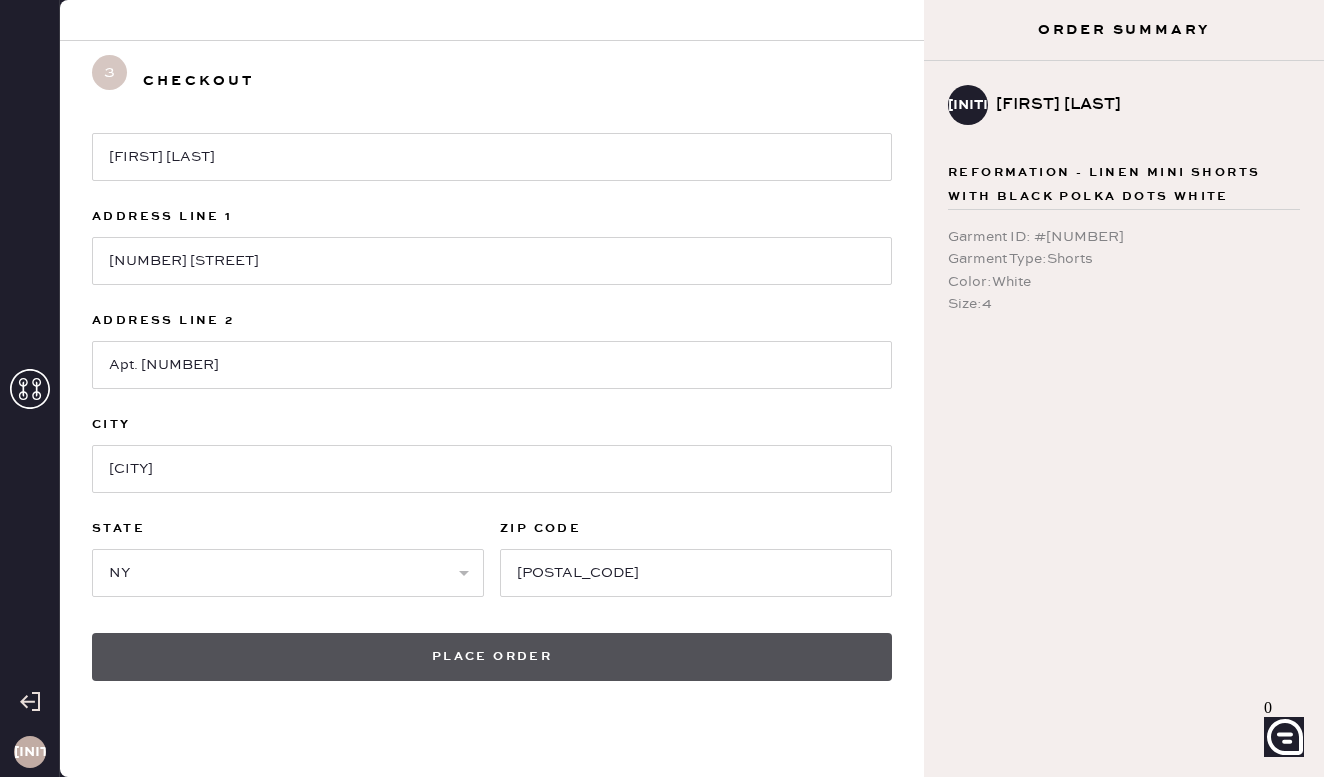click on "Place order" at bounding box center [492, 657] 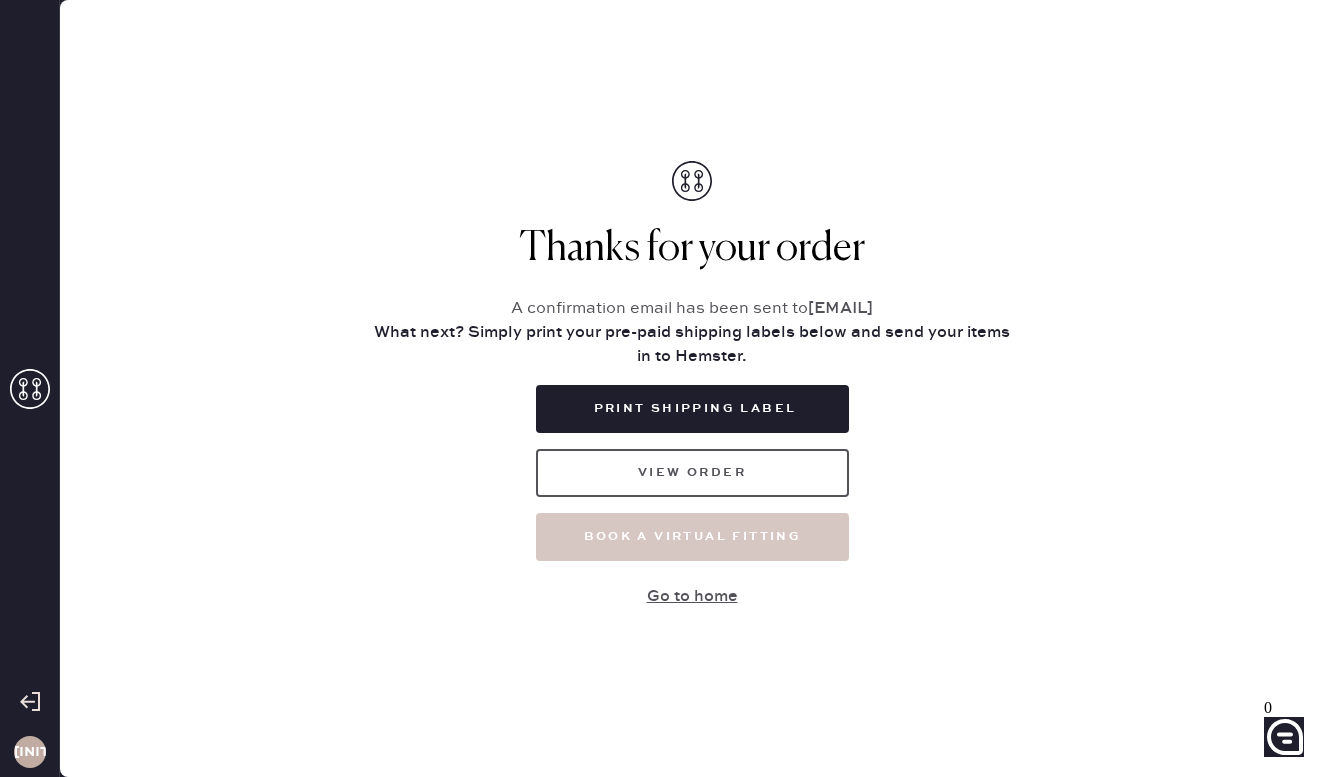 click on "View order" at bounding box center [692, 473] 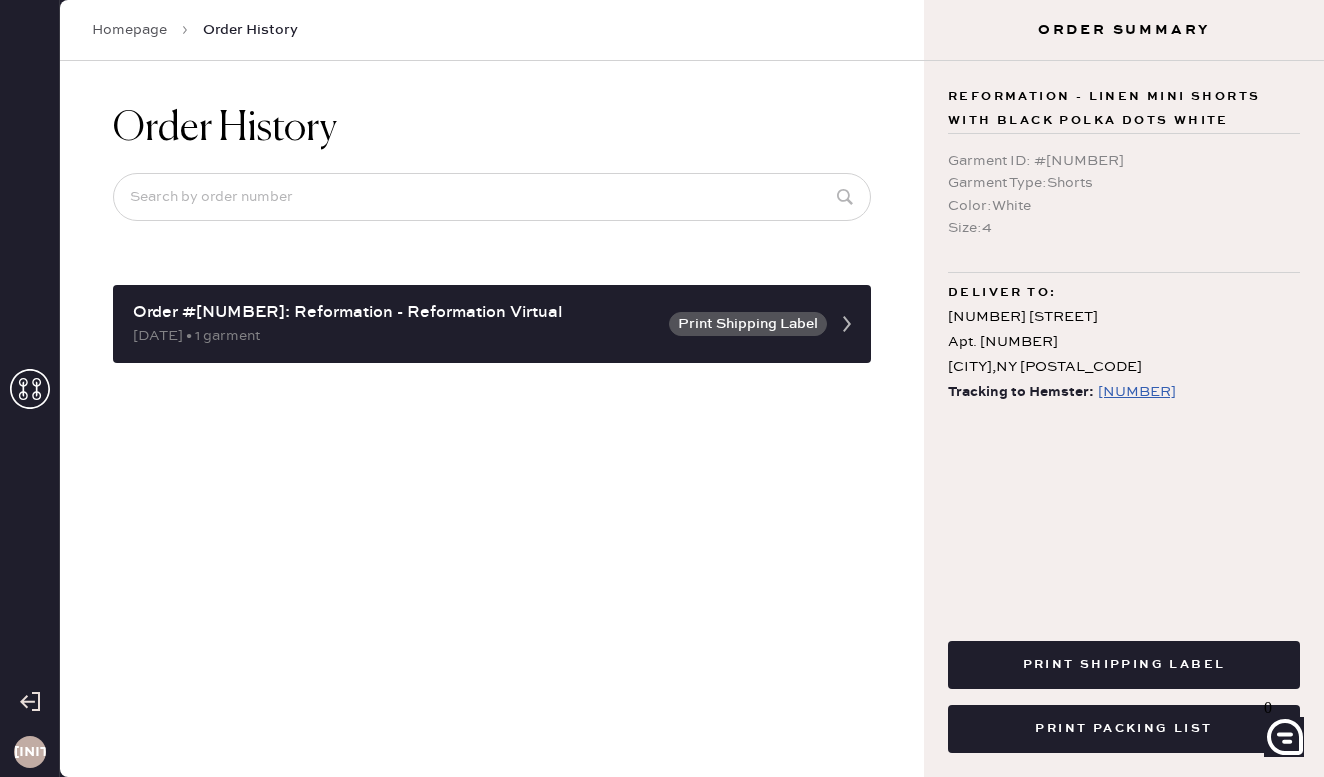 click on "[NUMBER]" at bounding box center [1137, 392] 